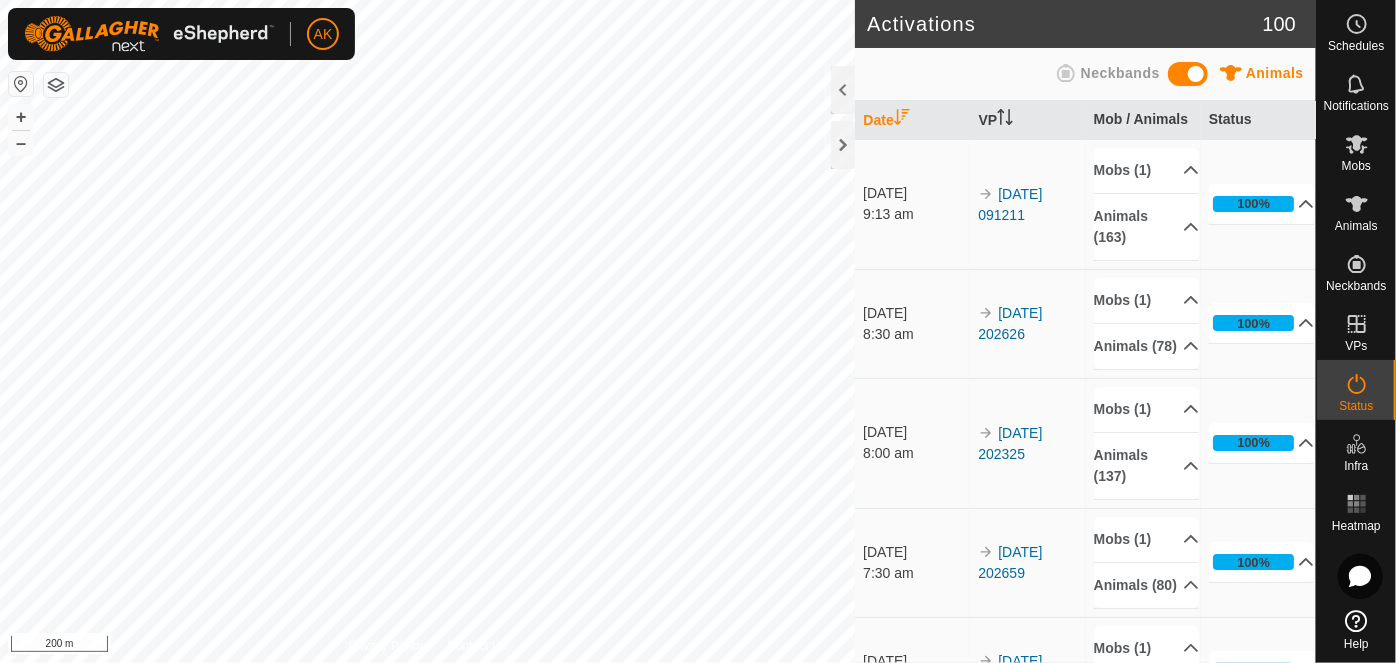 scroll, scrollTop: 0, scrollLeft: 0, axis: both 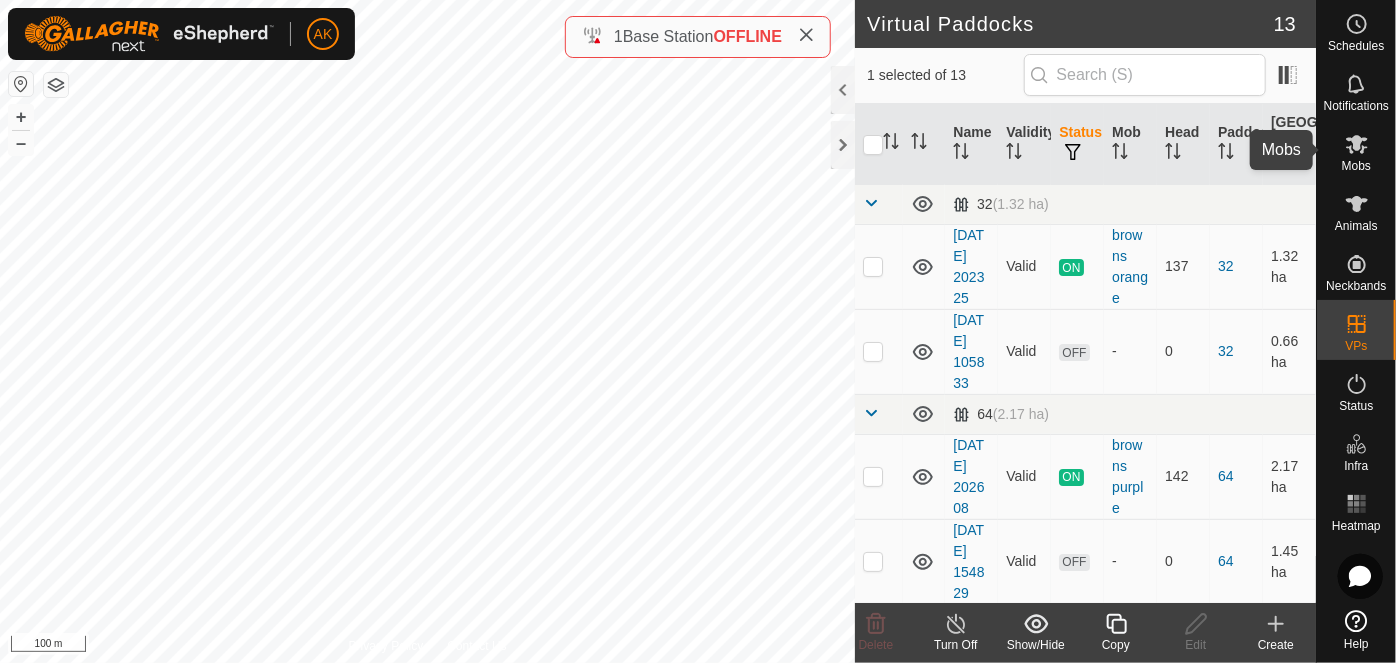 click on "Mobs" at bounding box center [1356, 166] 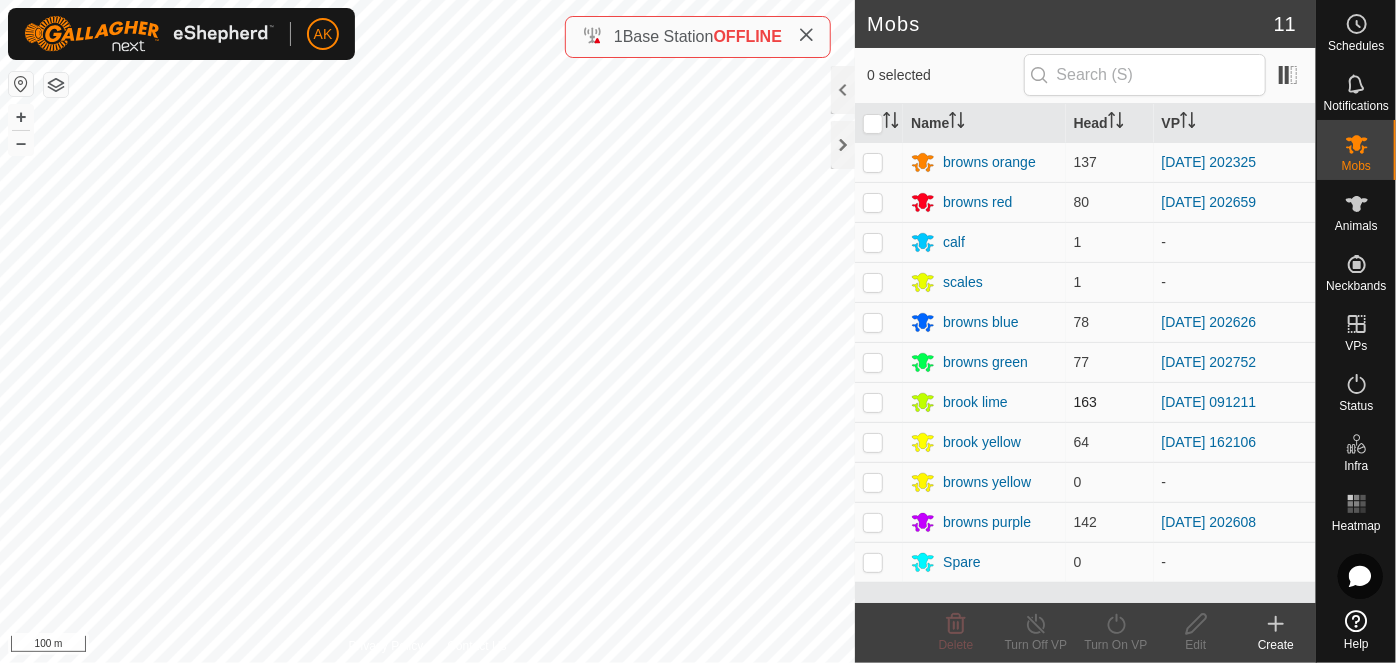 click at bounding box center [873, 402] 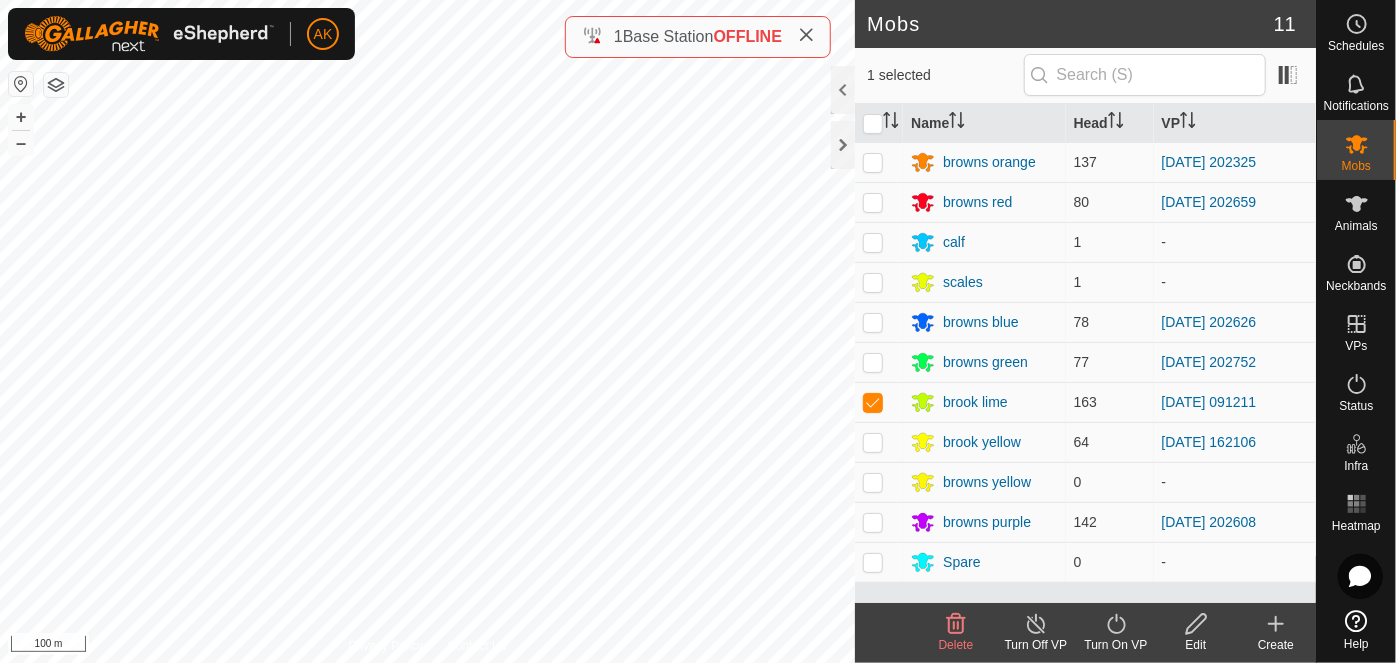 click 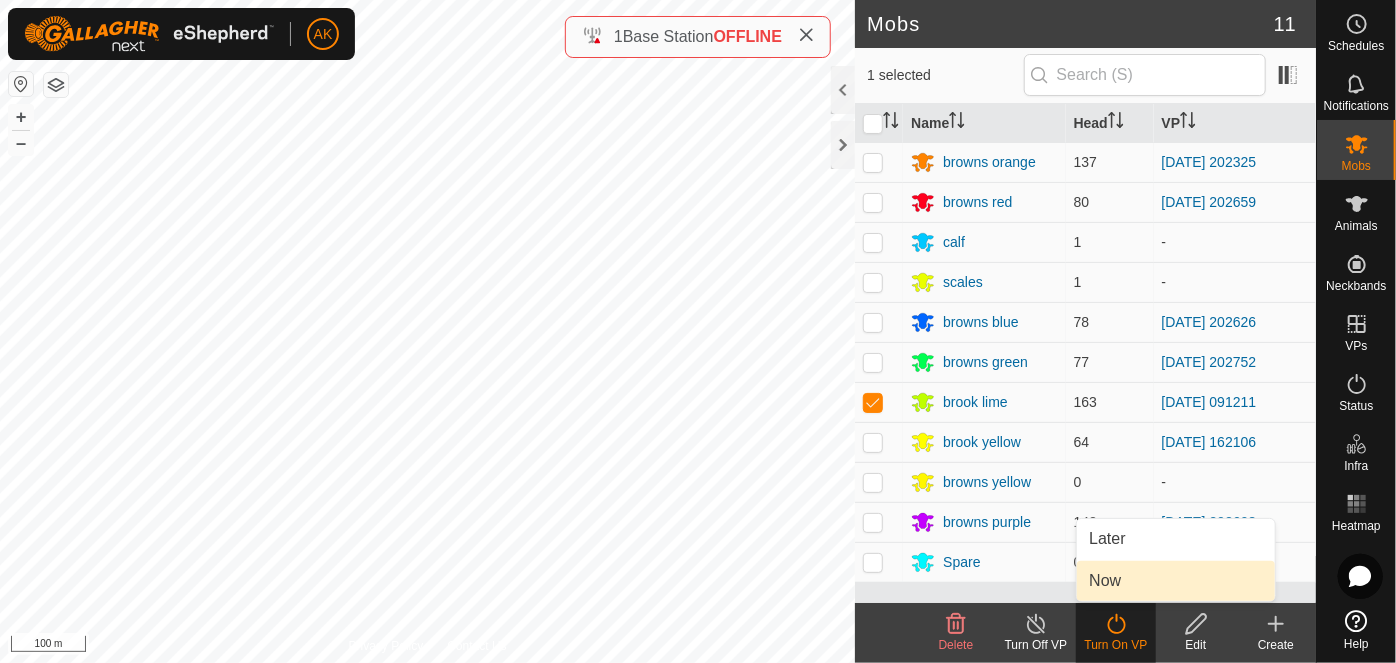 click on "Now" at bounding box center [1176, 581] 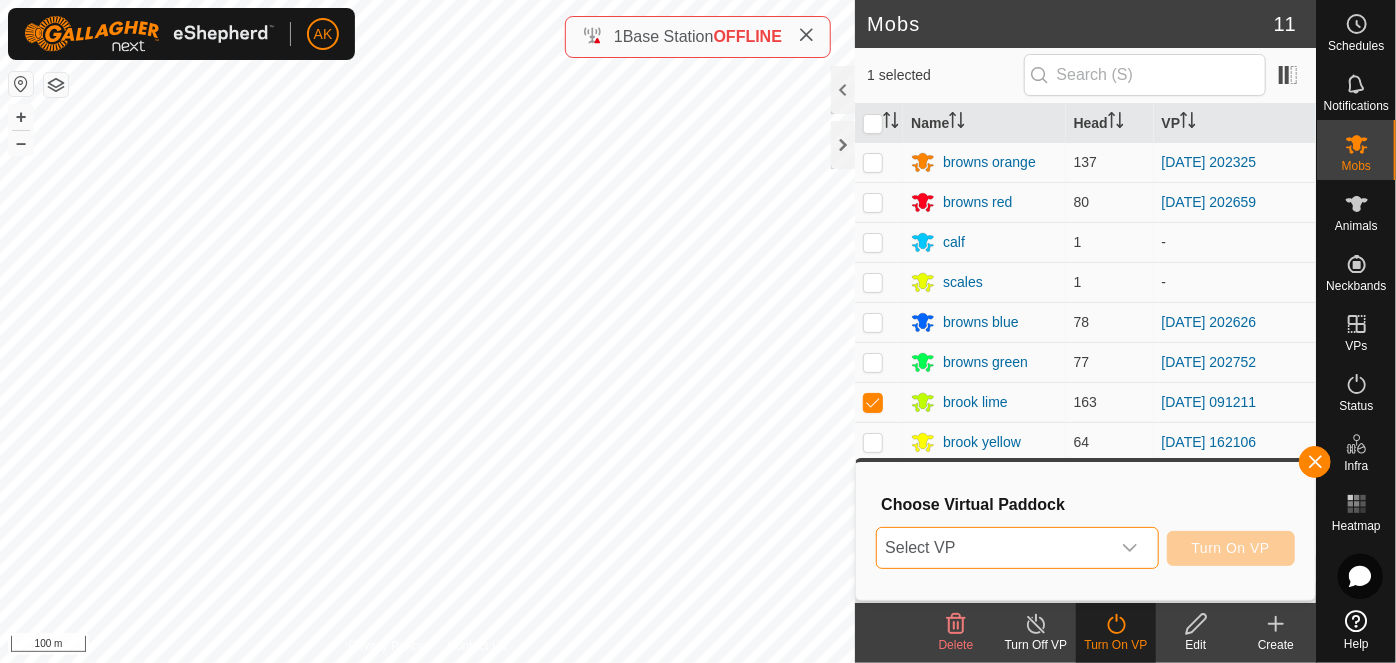 click on "Select VP" at bounding box center (993, 548) 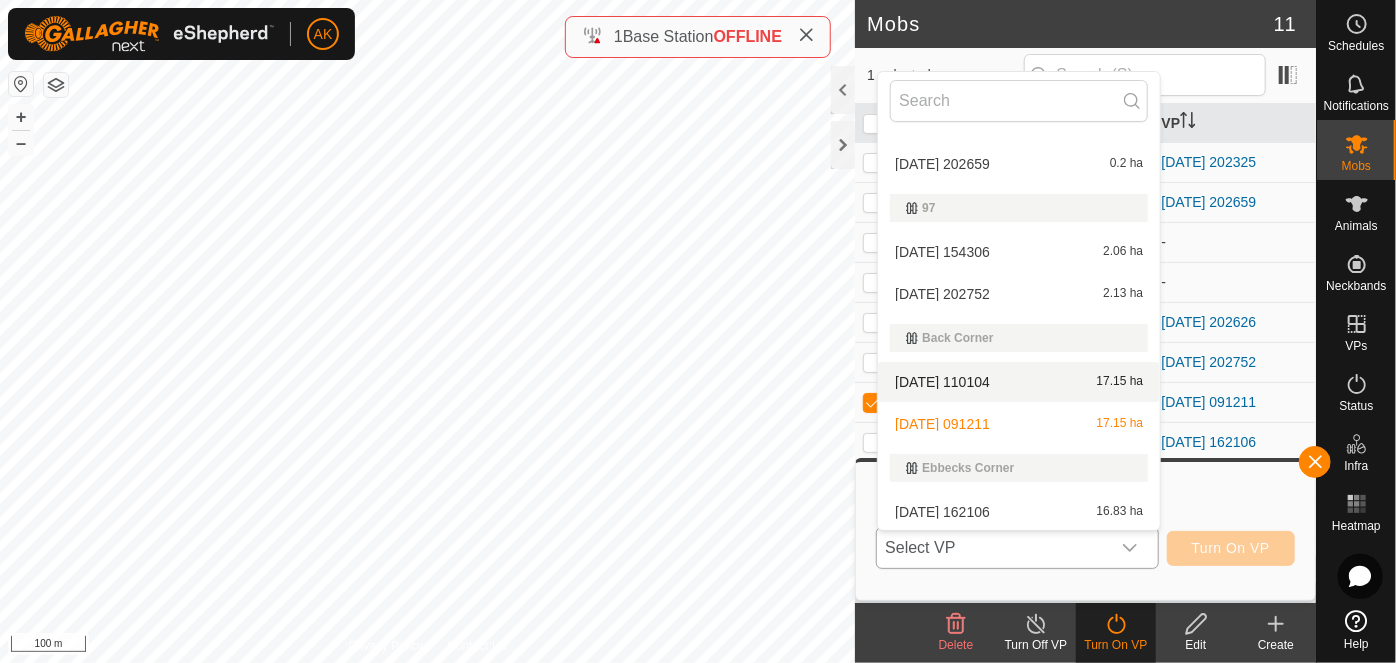scroll, scrollTop: 466, scrollLeft: 0, axis: vertical 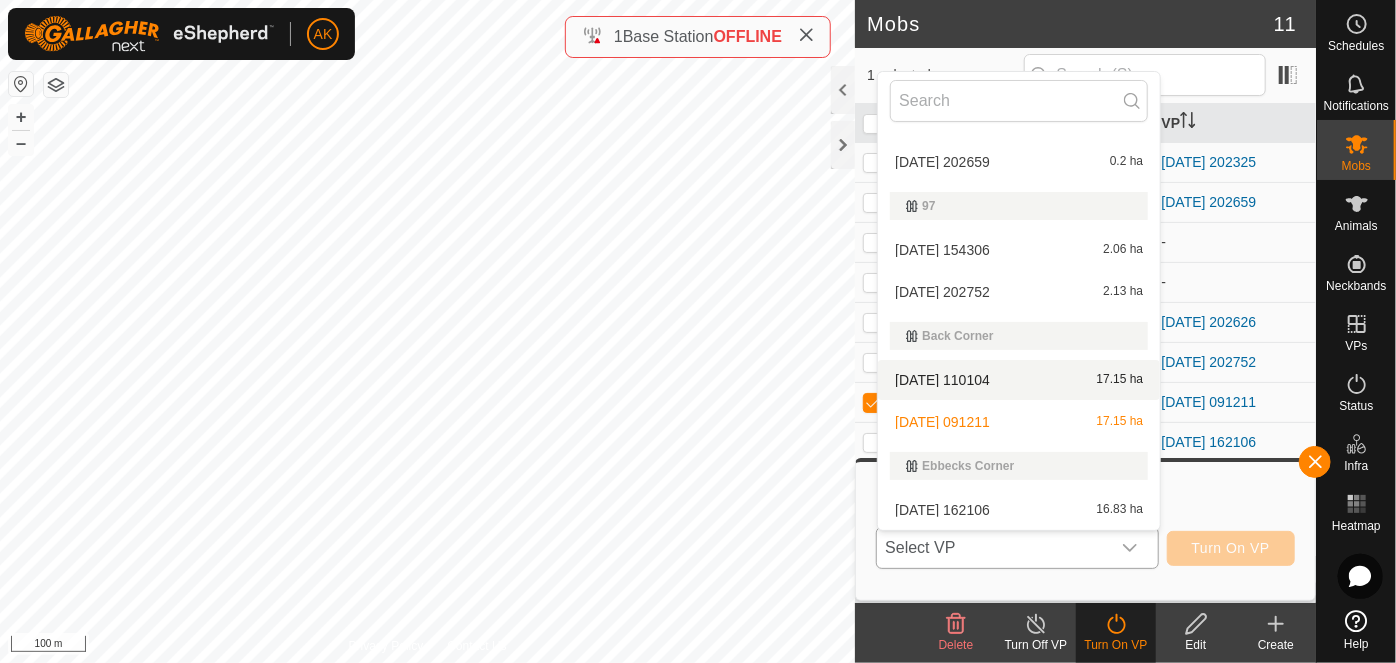 click on "2025-07-20 110104  17.15 ha" at bounding box center [1019, 380] 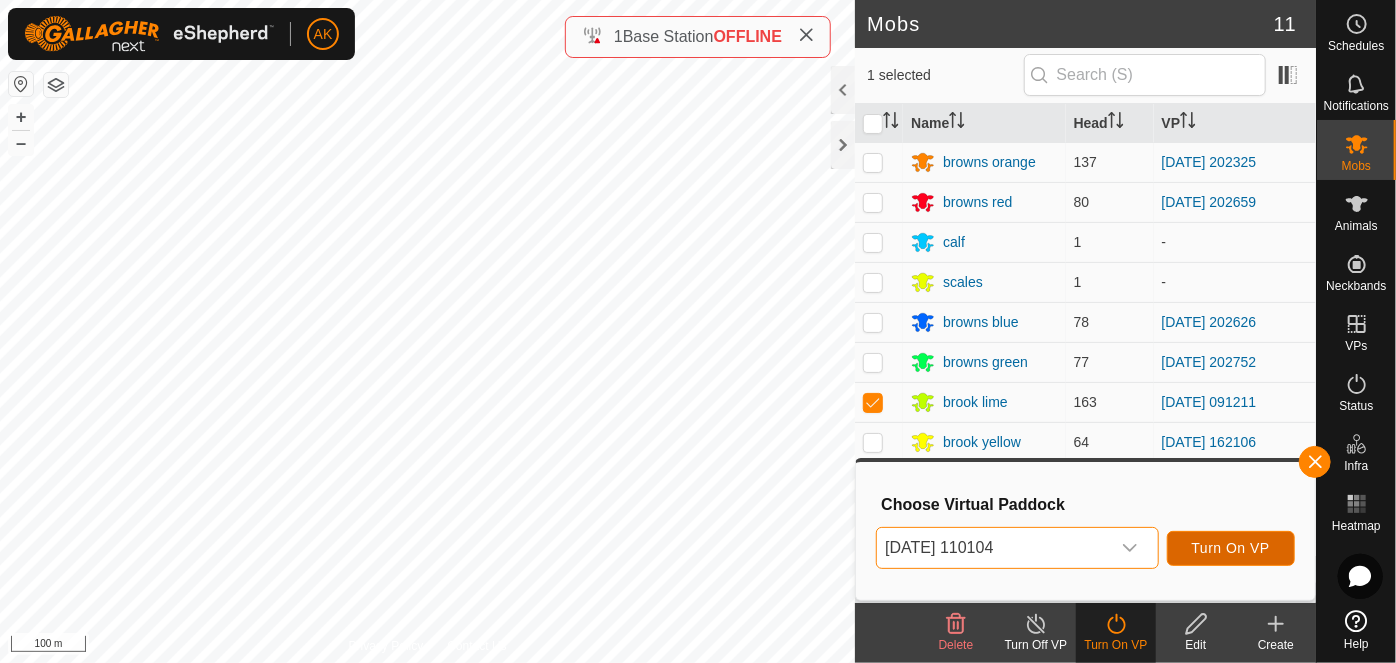 click on "Turn On VP" at bounding box center (1231, 548) 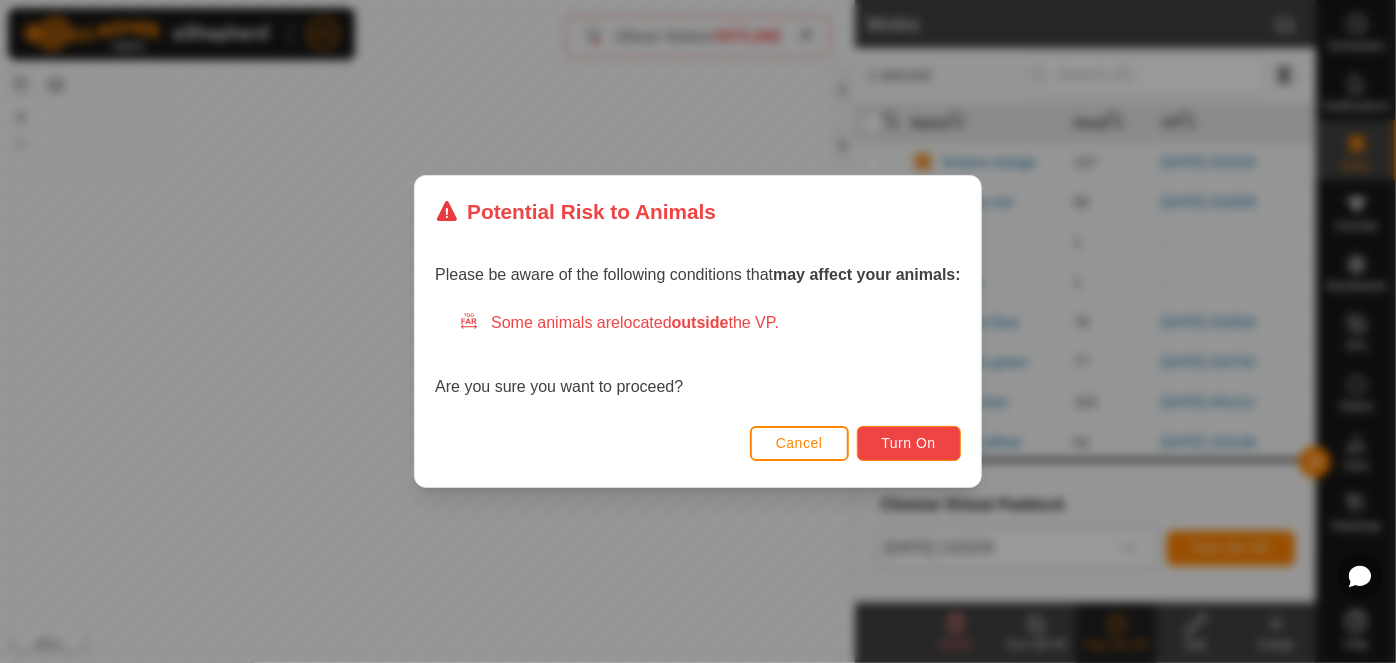 click on "Turn On" at bounding box center (909, 443) 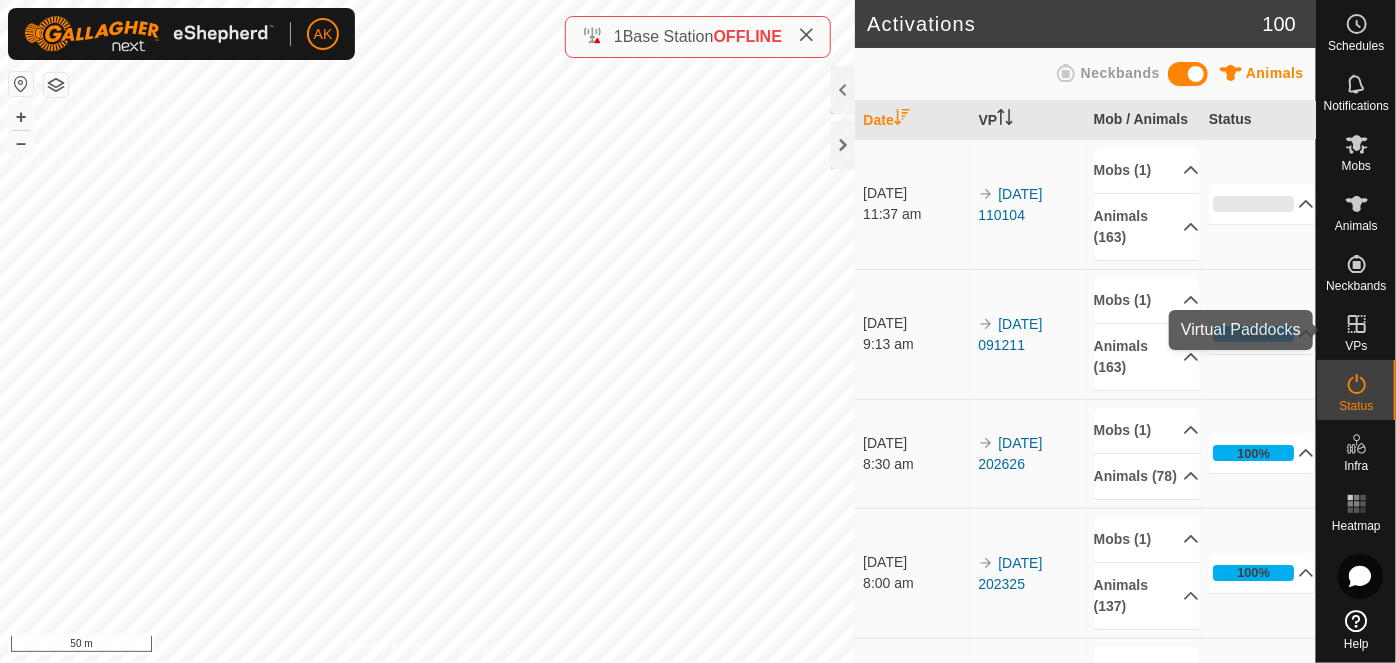 click 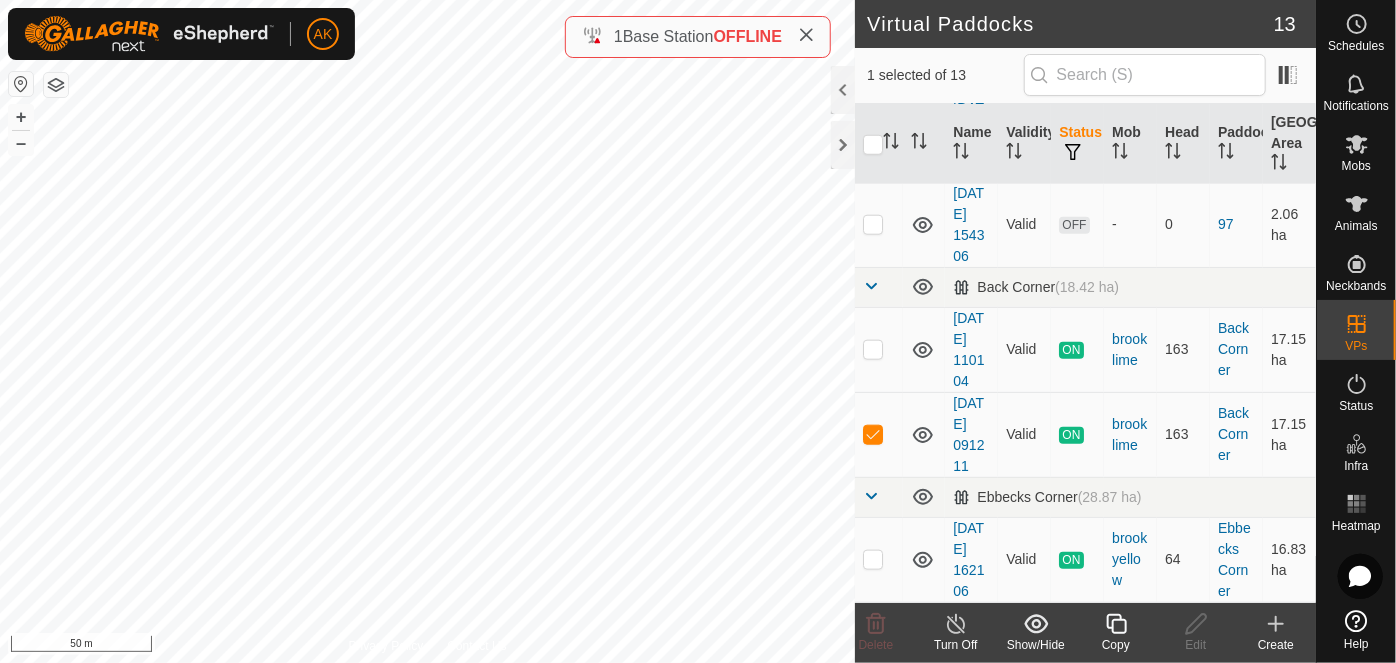 scroll, scrollTop: 1181, scrollLeft: 0, axis: vertical 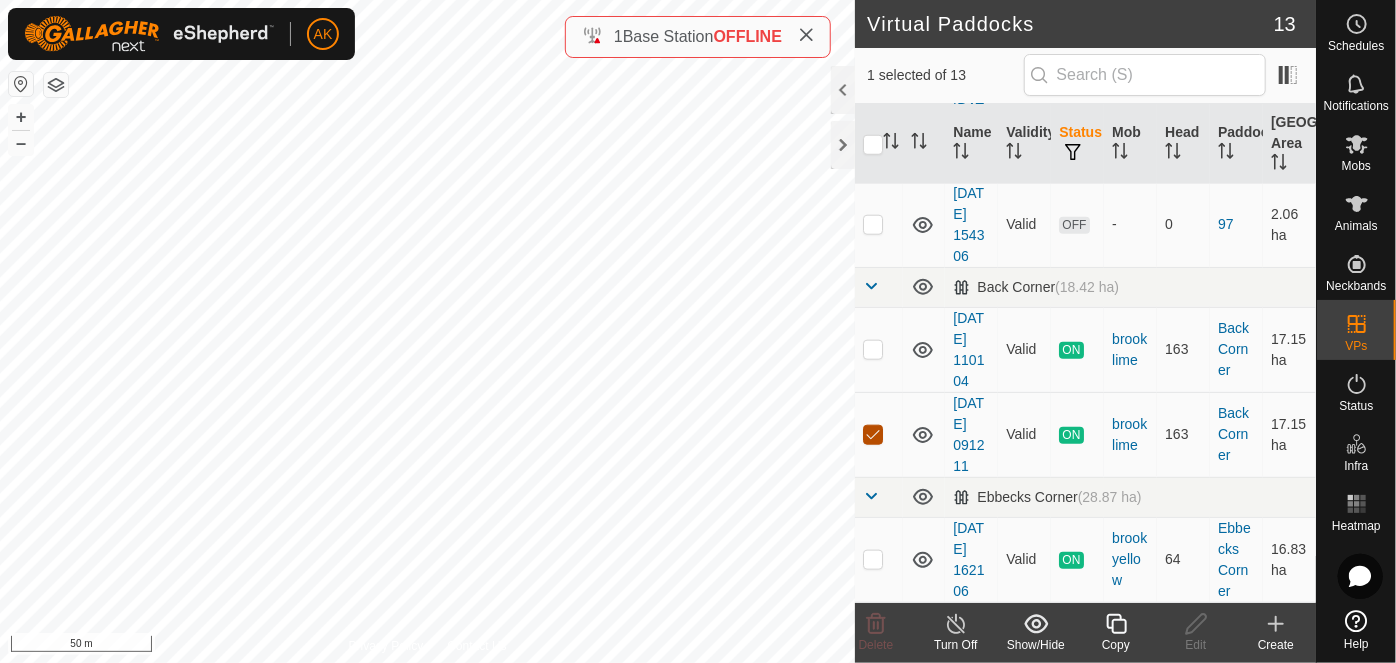 click at bounding box center (873, 435) 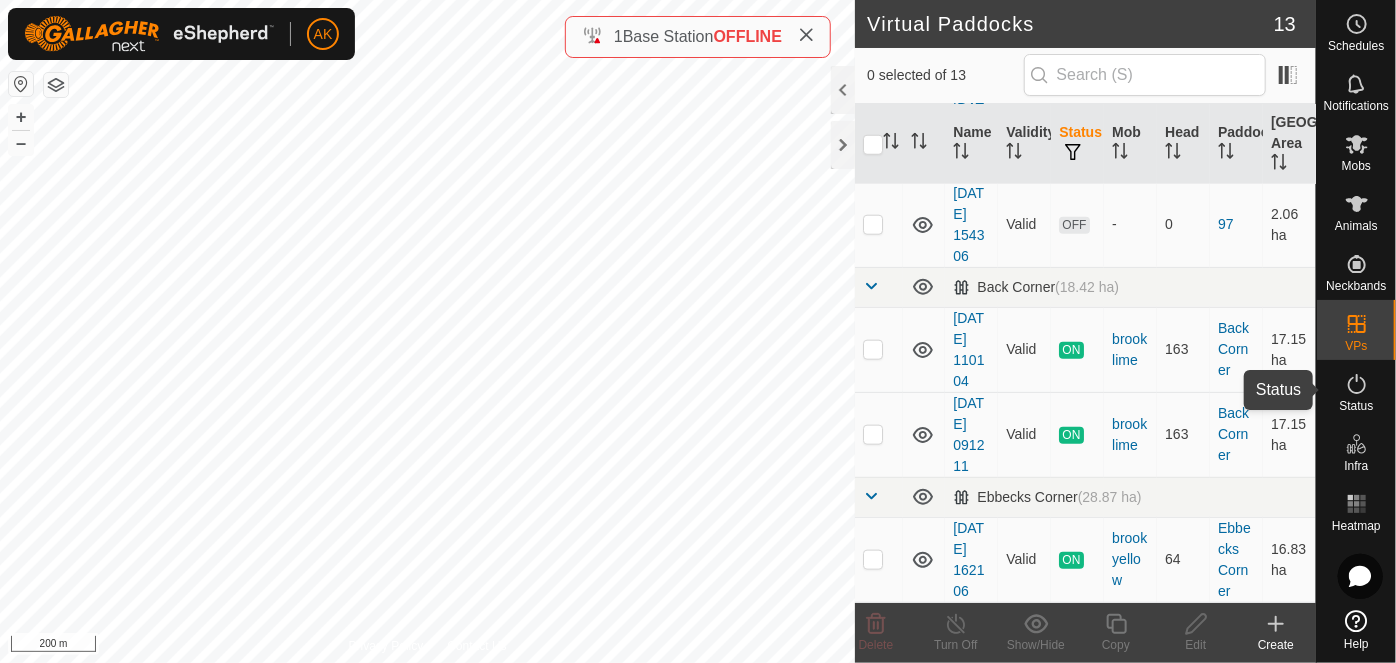 click 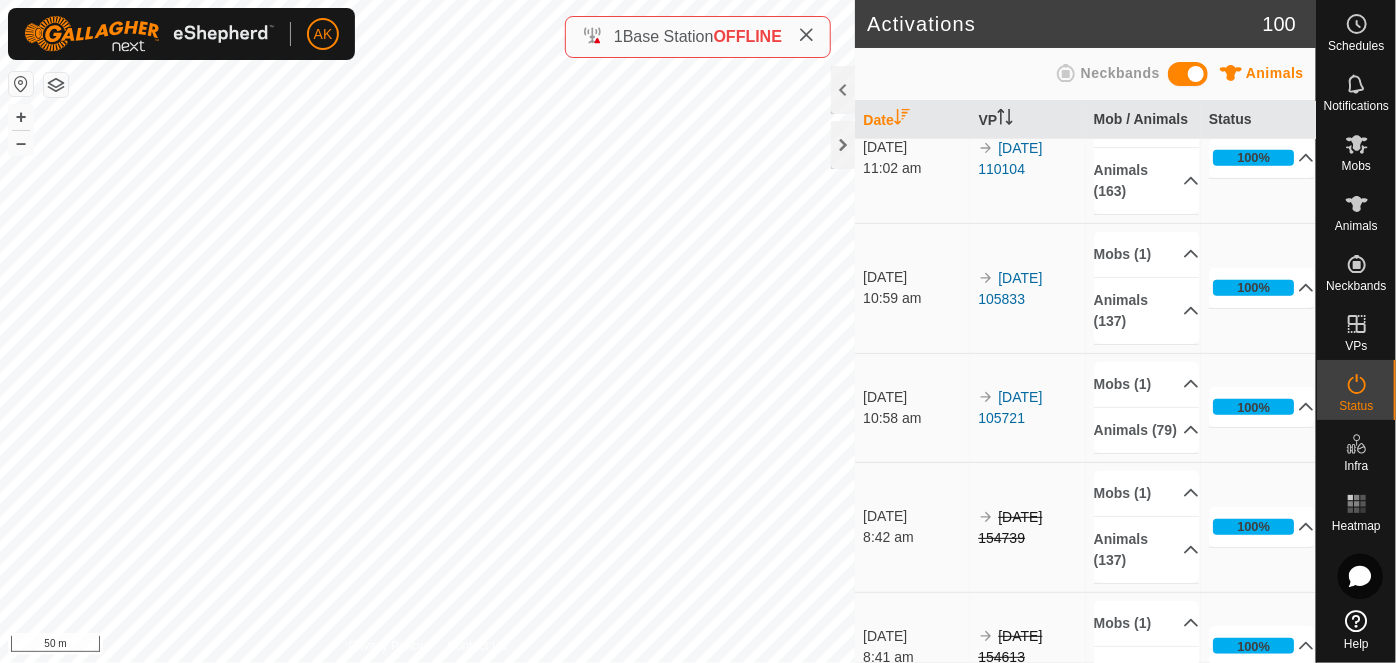 scroll, scrollTop: 909, scrollLeft: 0, axis: vertical 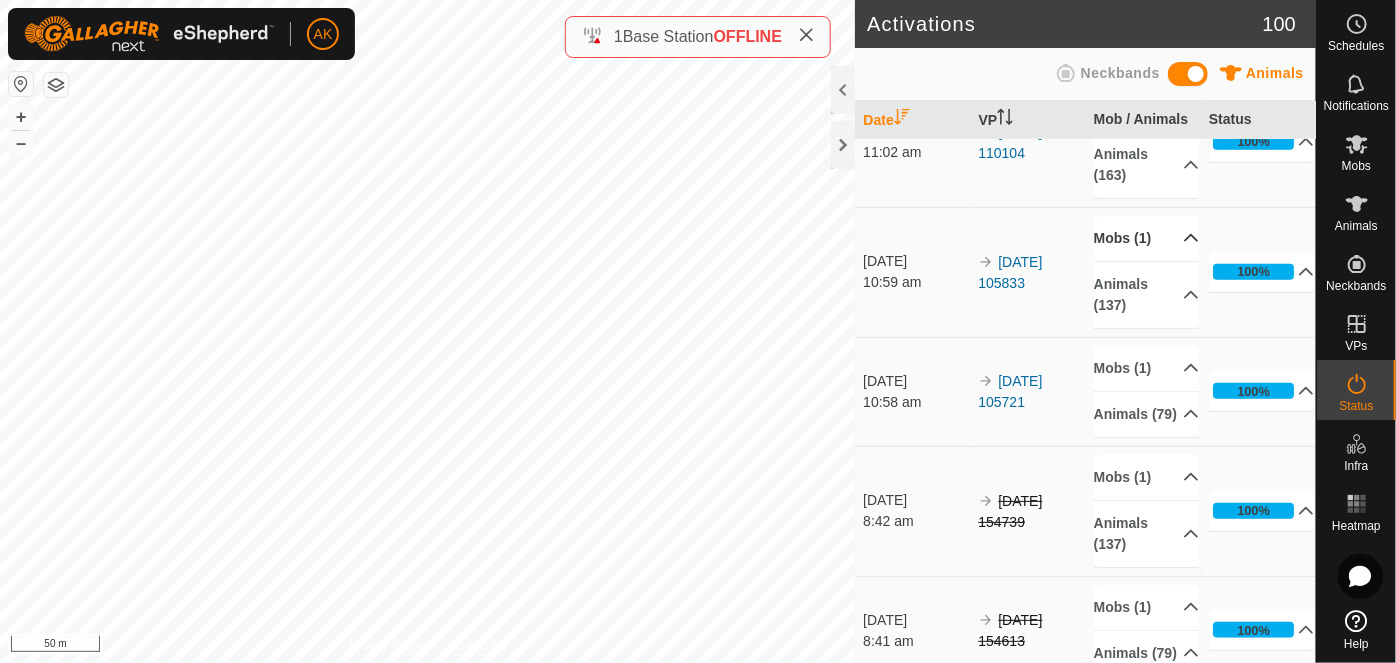 click on "Mobs (1)" at bounding box center [1147, 238] 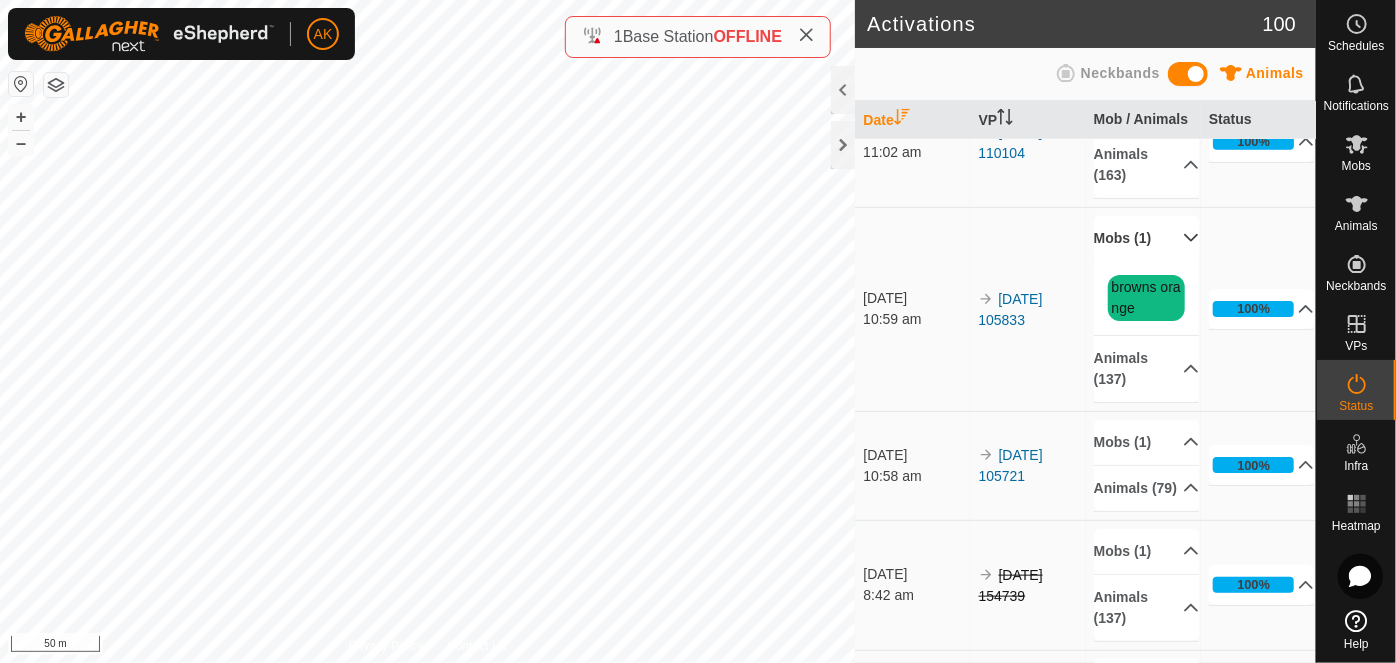 click on "Mobs (1)" at bounding box center (1147, 238) 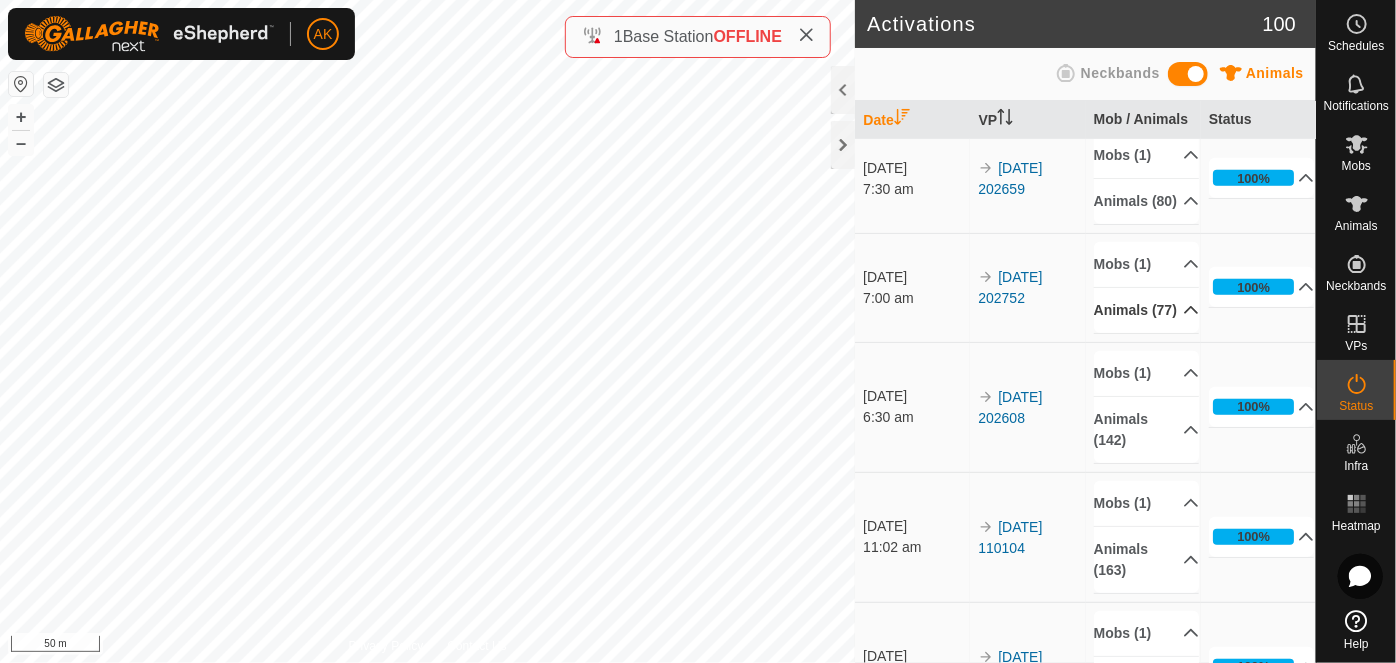 scroll, scrollTop: 636, scrollLeft: 0, axis: vertical 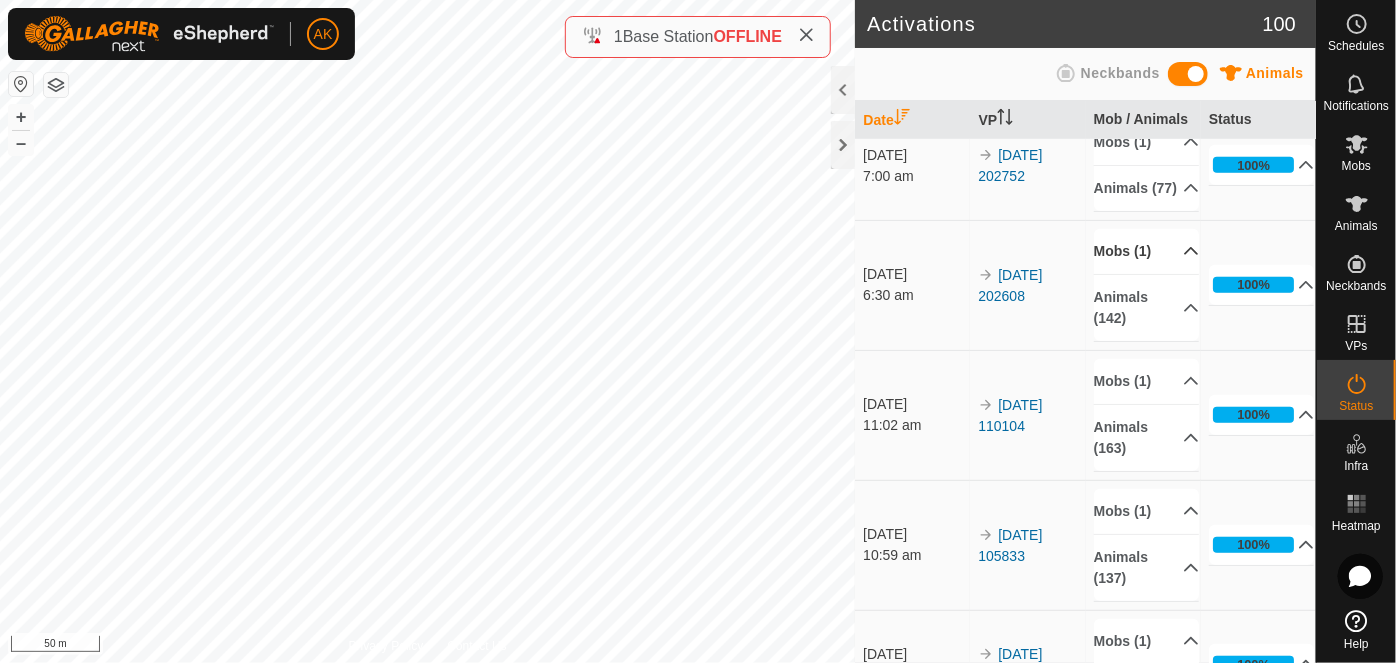 click on "Mobs (1)" at bounding box center [1147, 251] 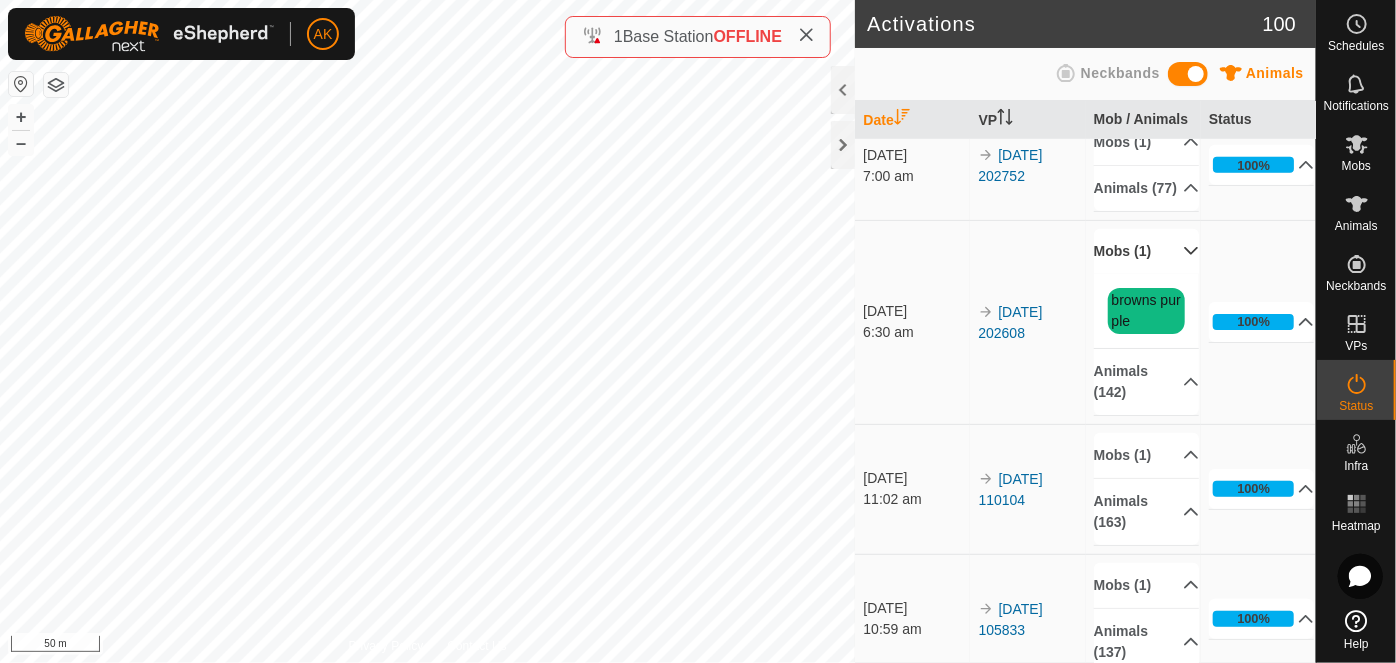 click on "Mobs (1)" at bounding box center [1147, 251] 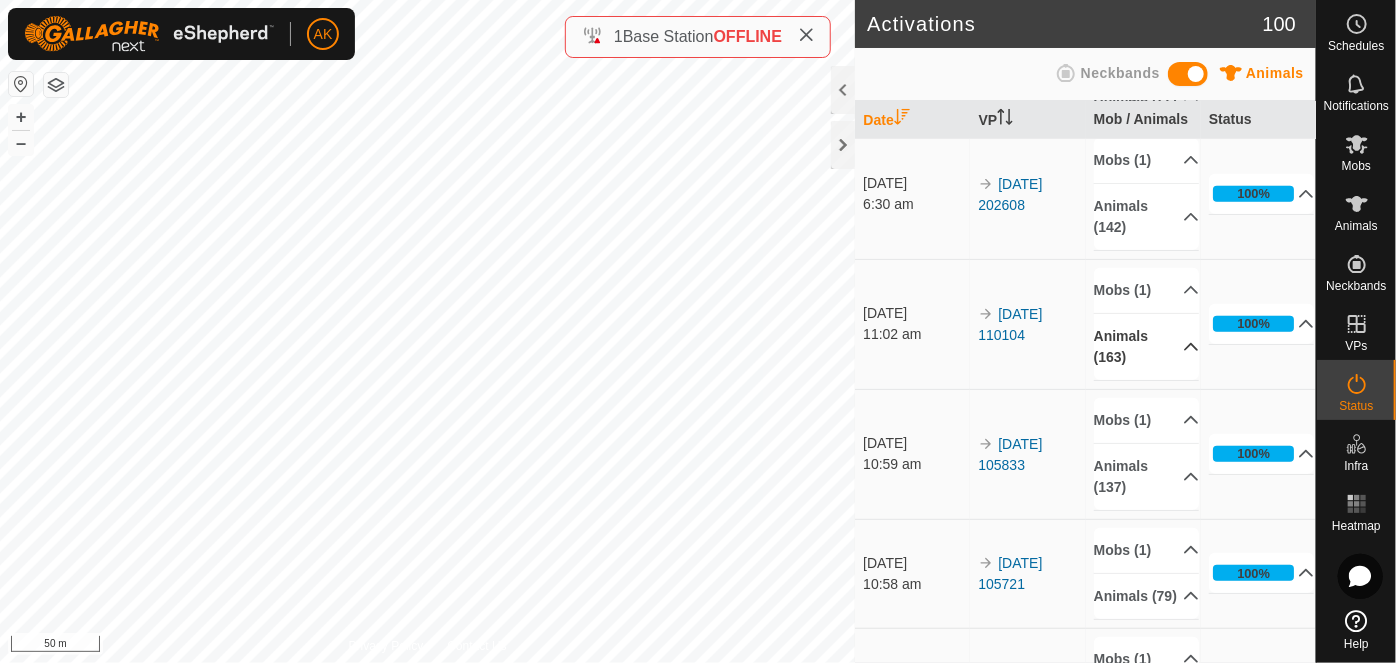scroll, scrollTop: 818, scrollLeft: 0, axis: vertical 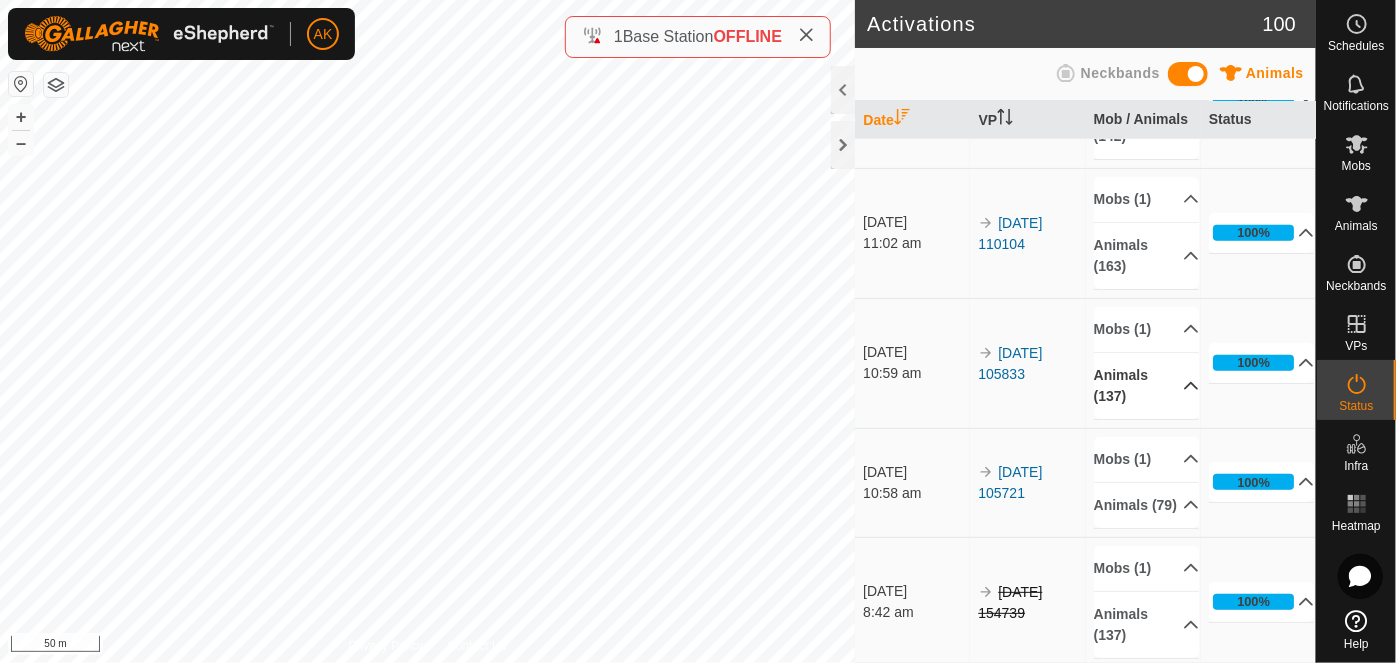 click on "Animals (137)" at bounding box center (1147, 386) 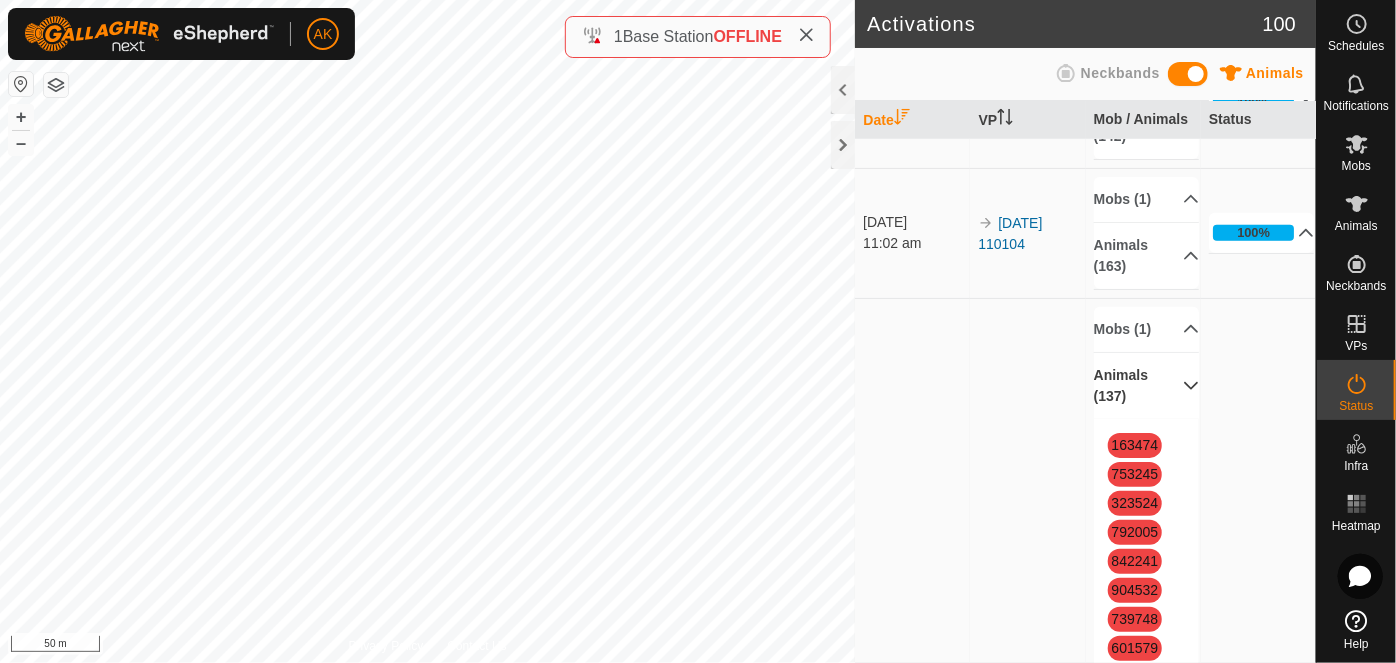 click on "Animals (137)" at bounding box center (1147, 386) 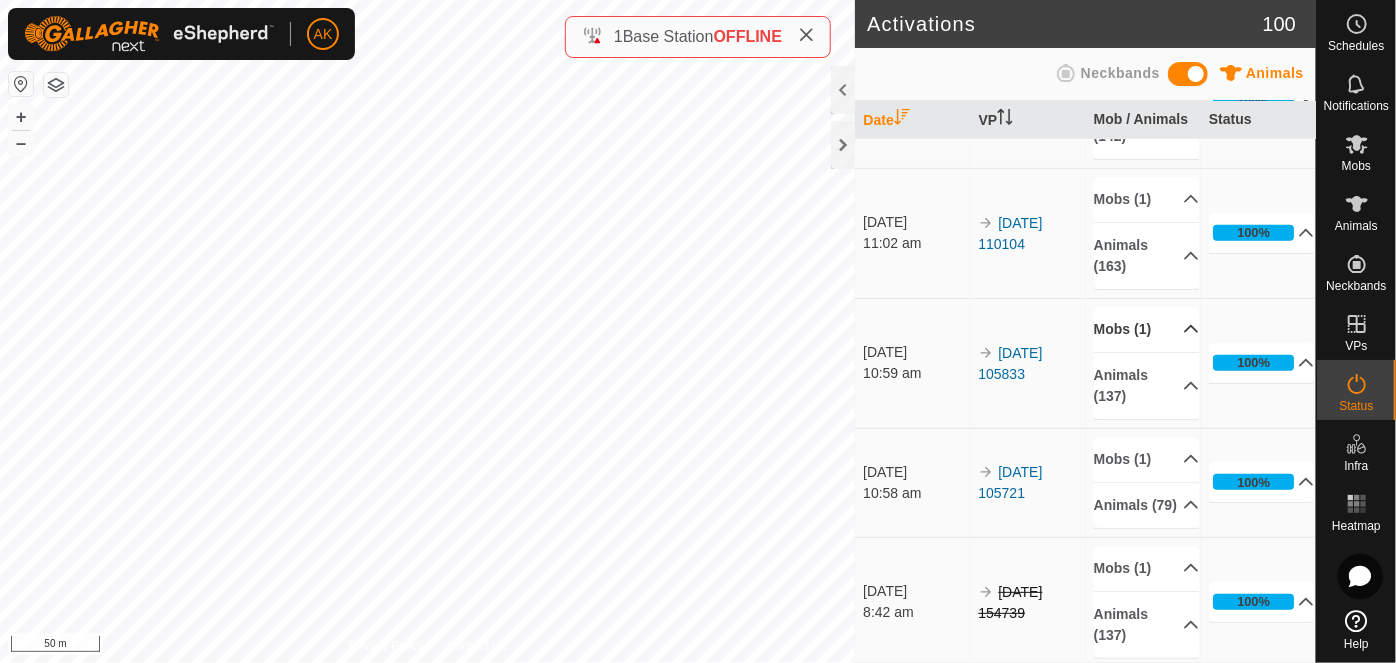 click on "Mobs (1)" at bounding box center [1147, 329] 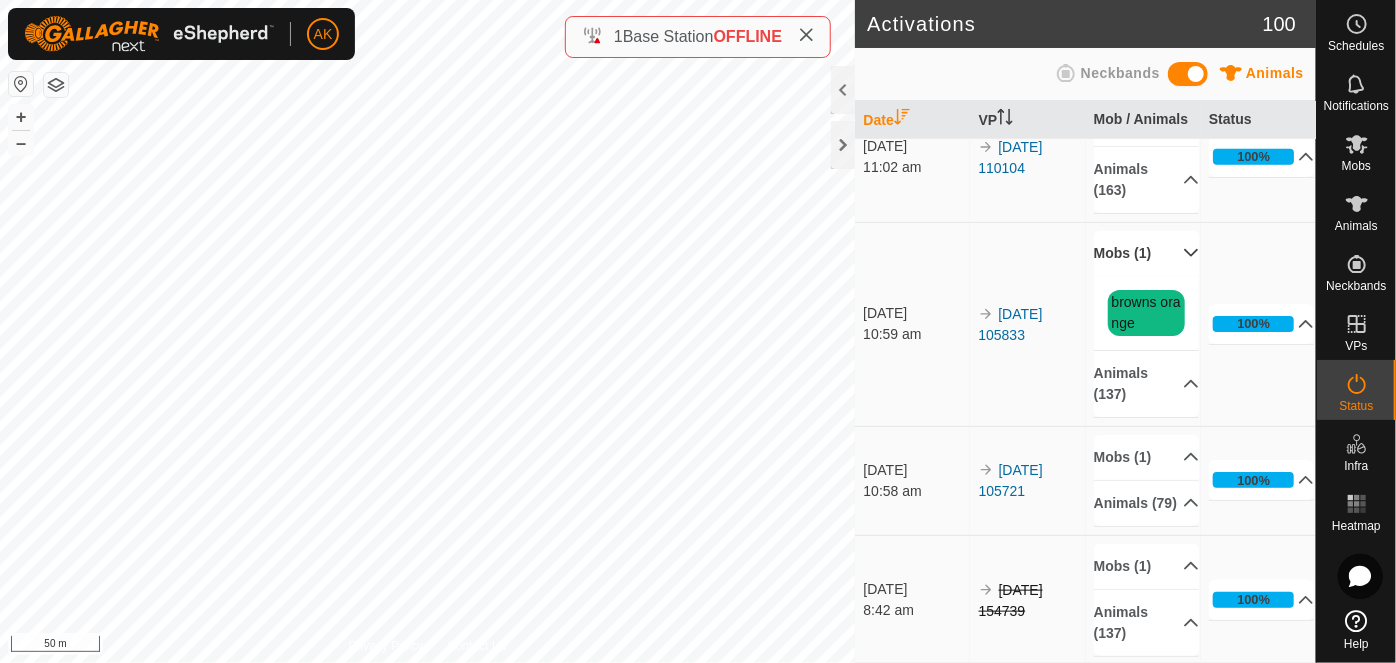 scroll, scrollTop: 1000, scrollLeft: 0, axis: vertical 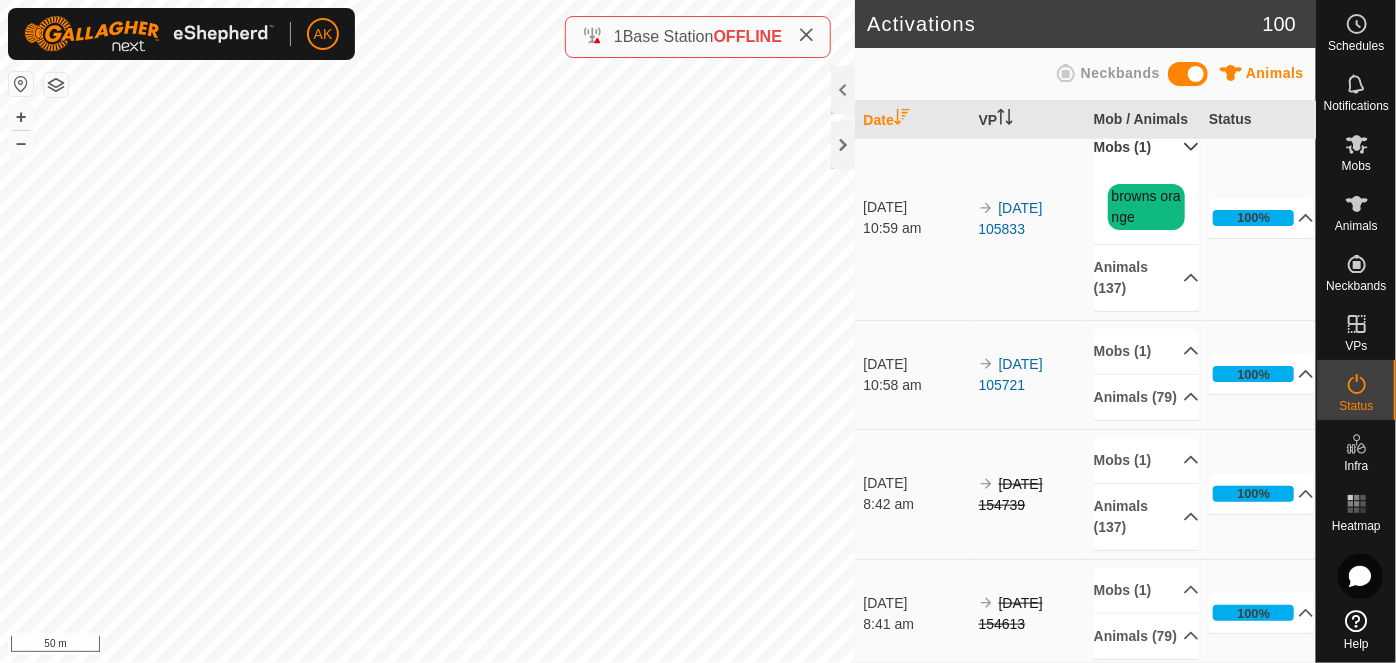 click on "browns orange" at bounding box center [1146, 206] 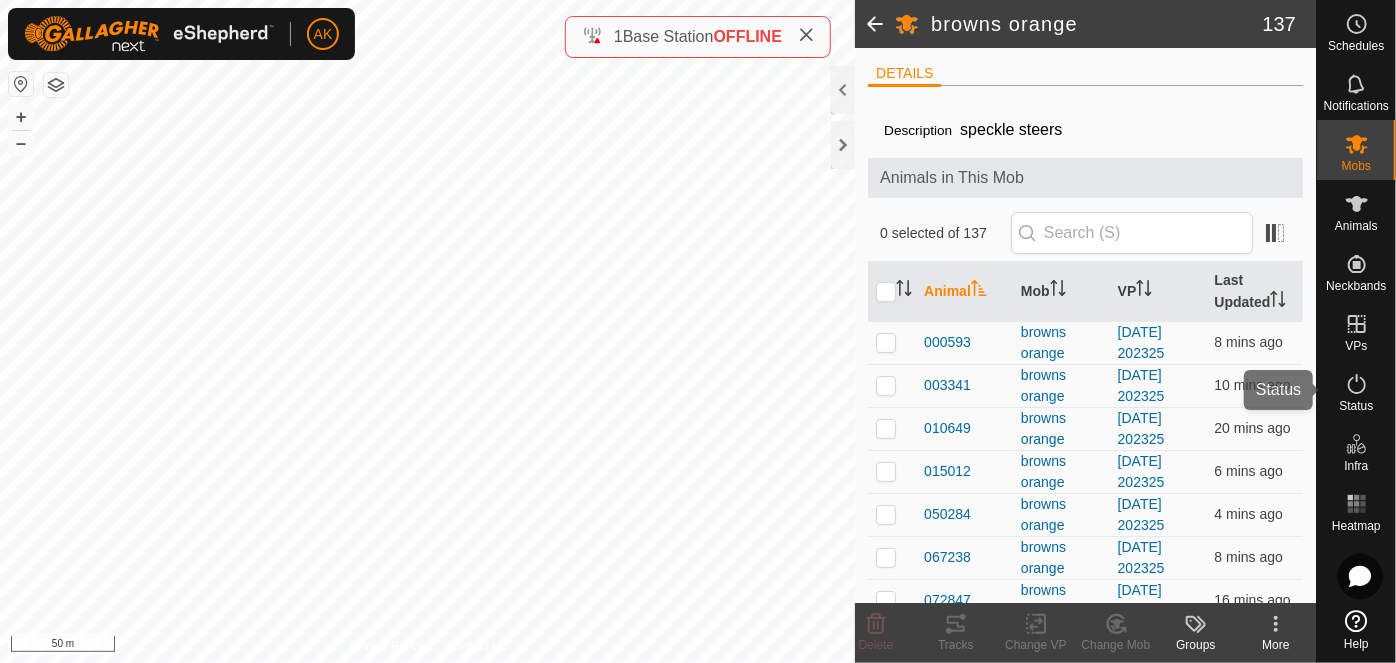 click 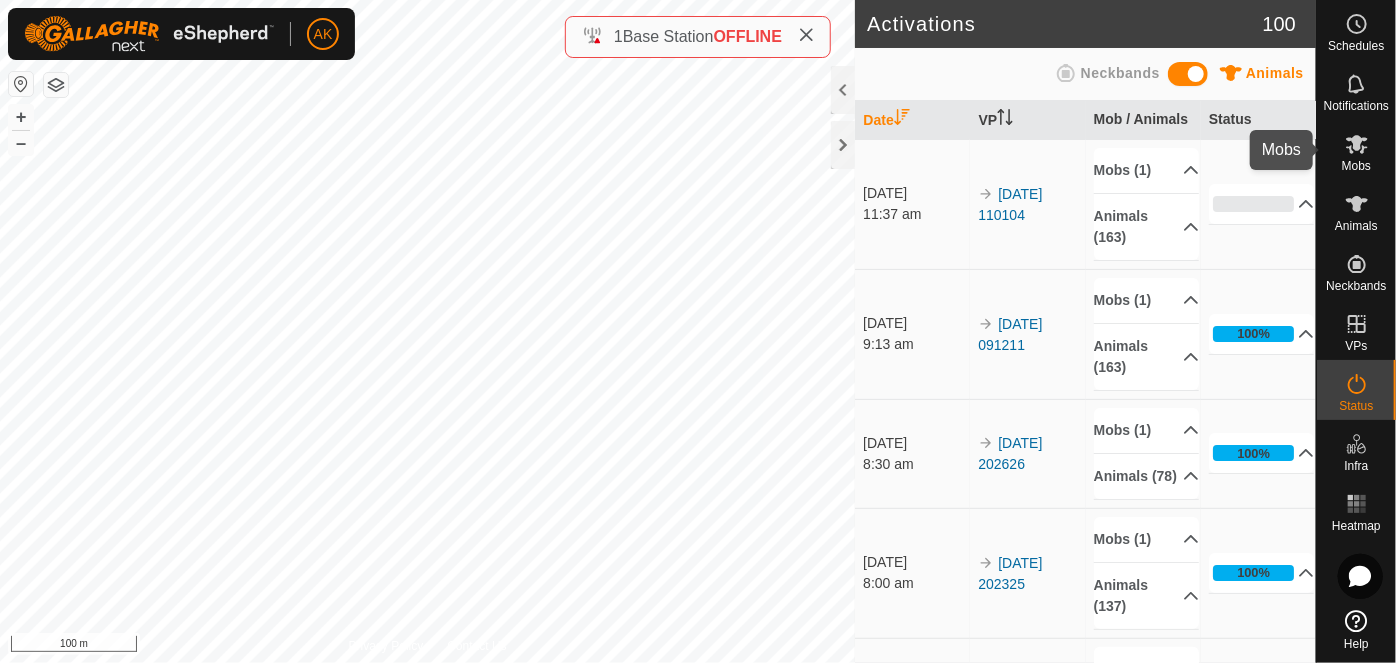 click 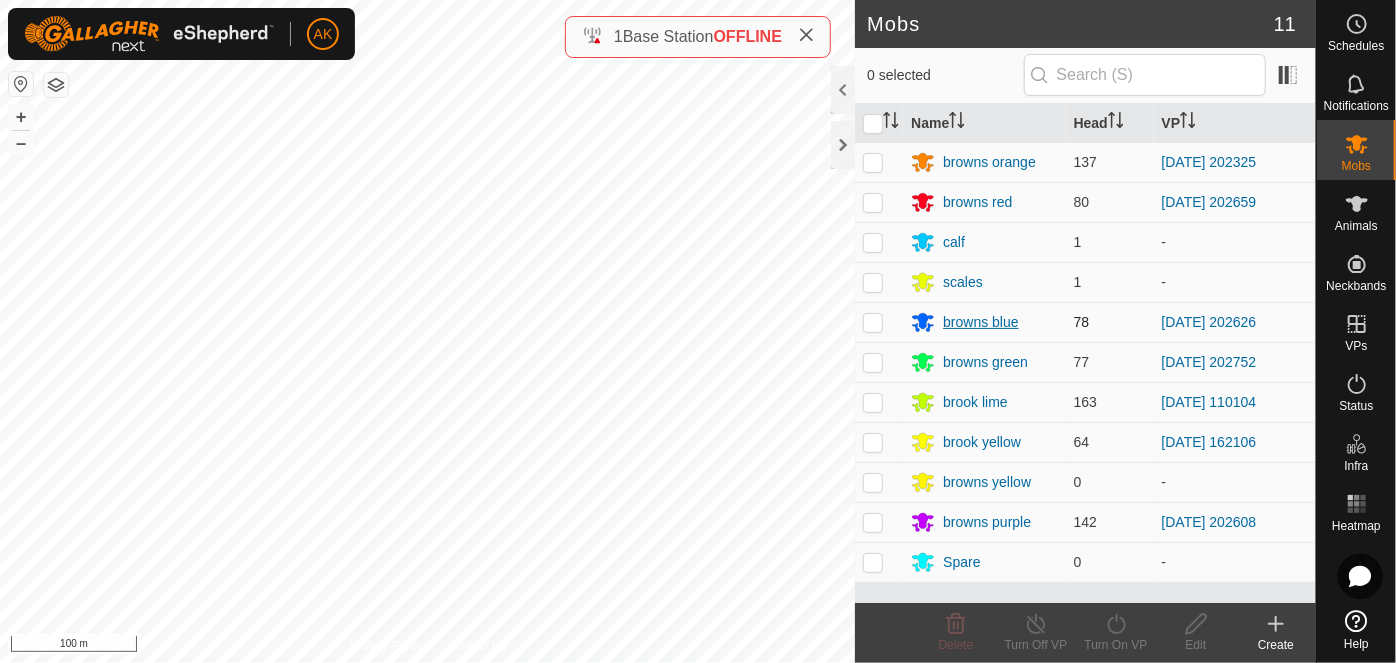 click on "browns blue" at bounding box center [981, 322] 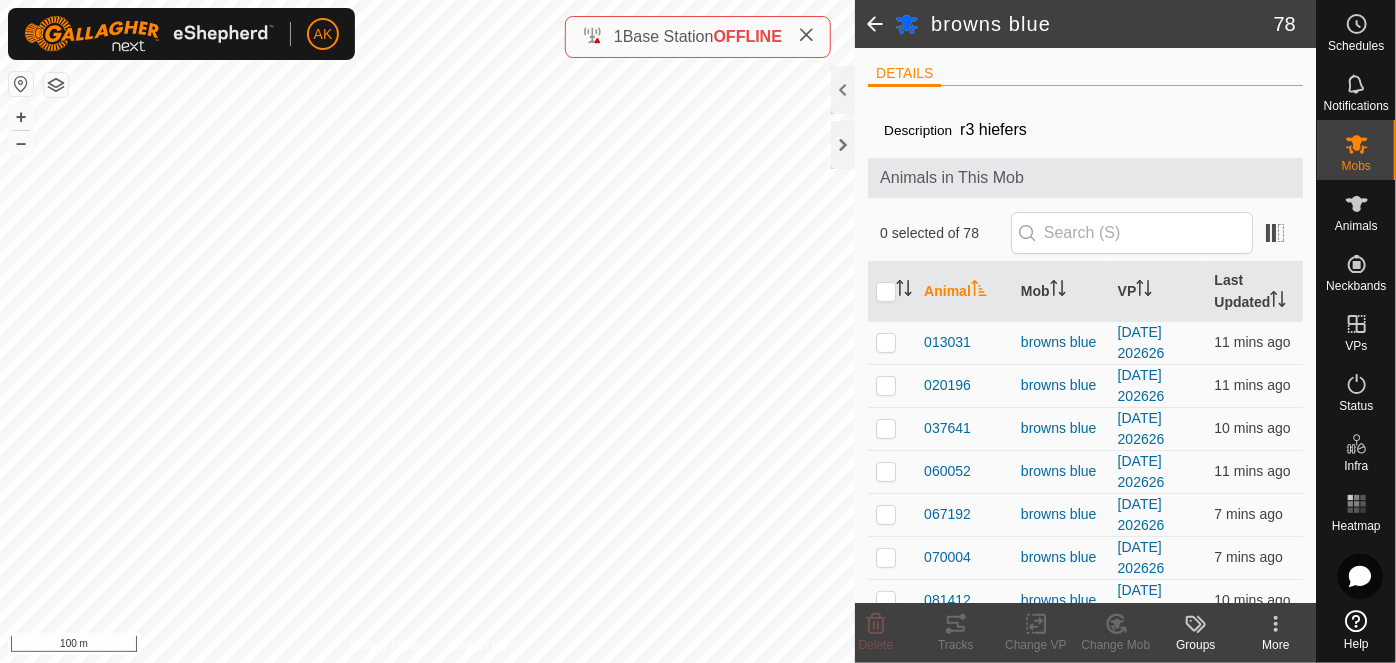 click 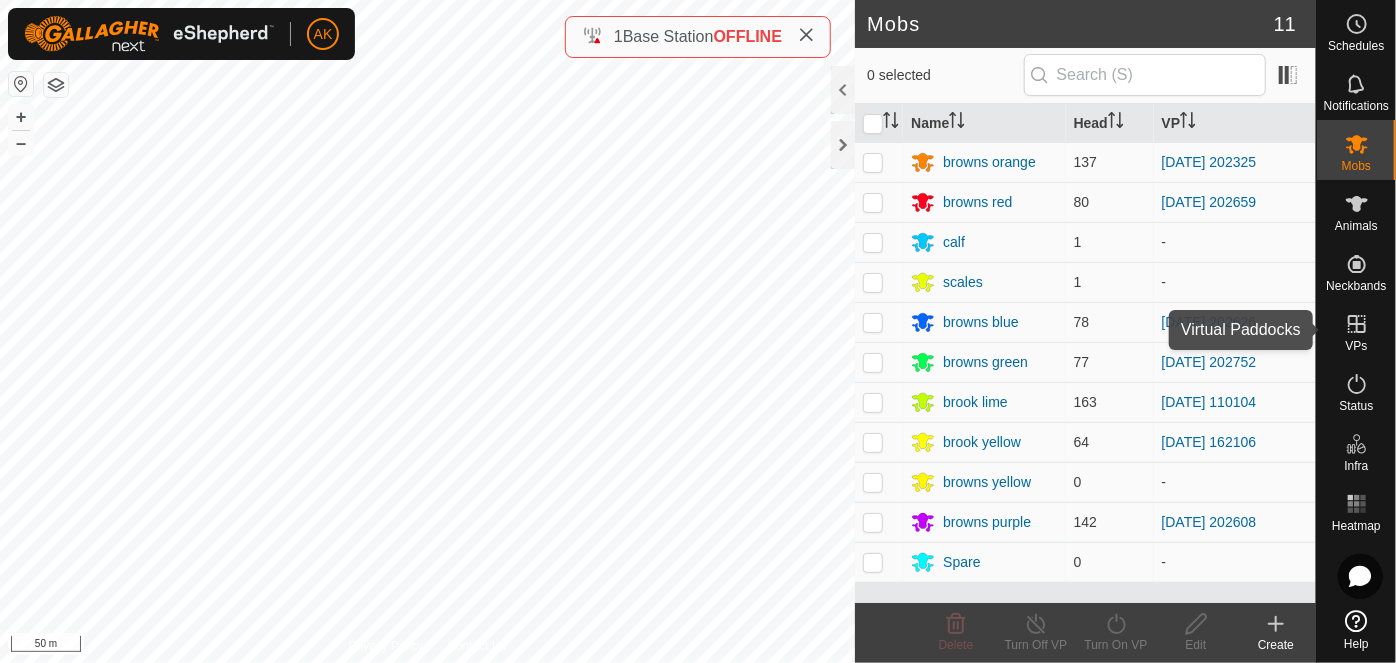 click 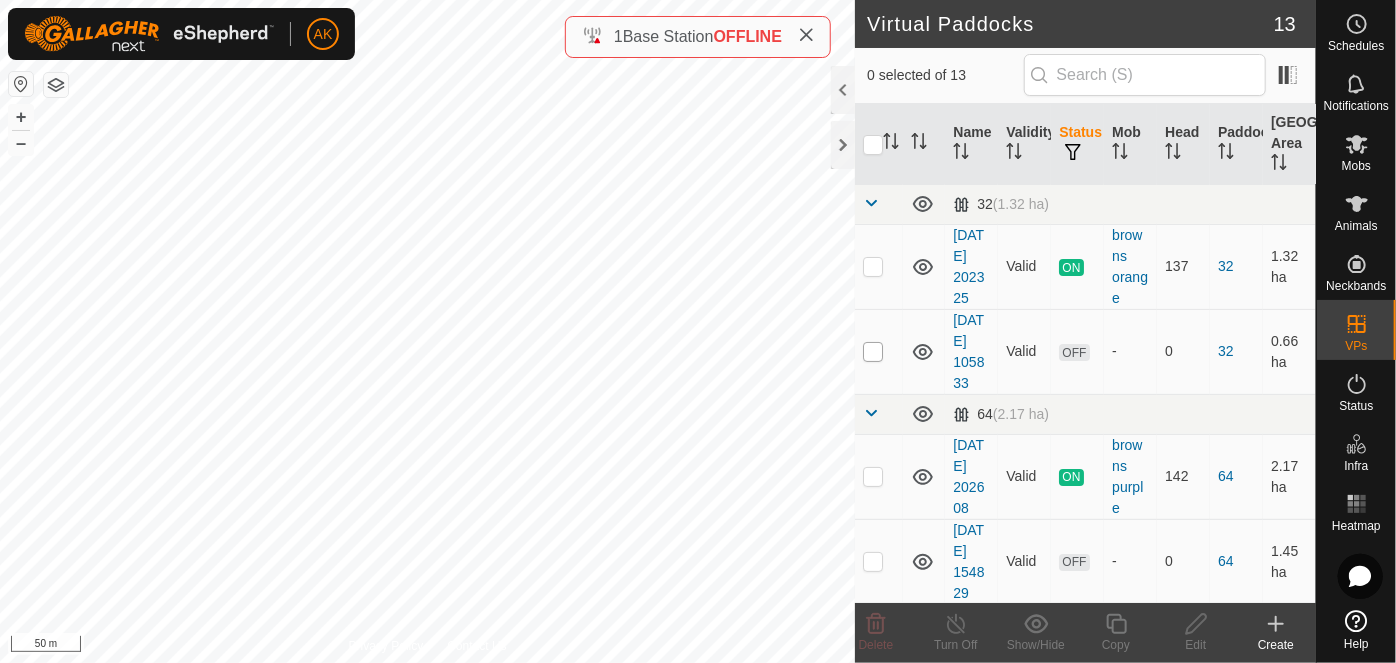 click at bounding box center [873, 352] 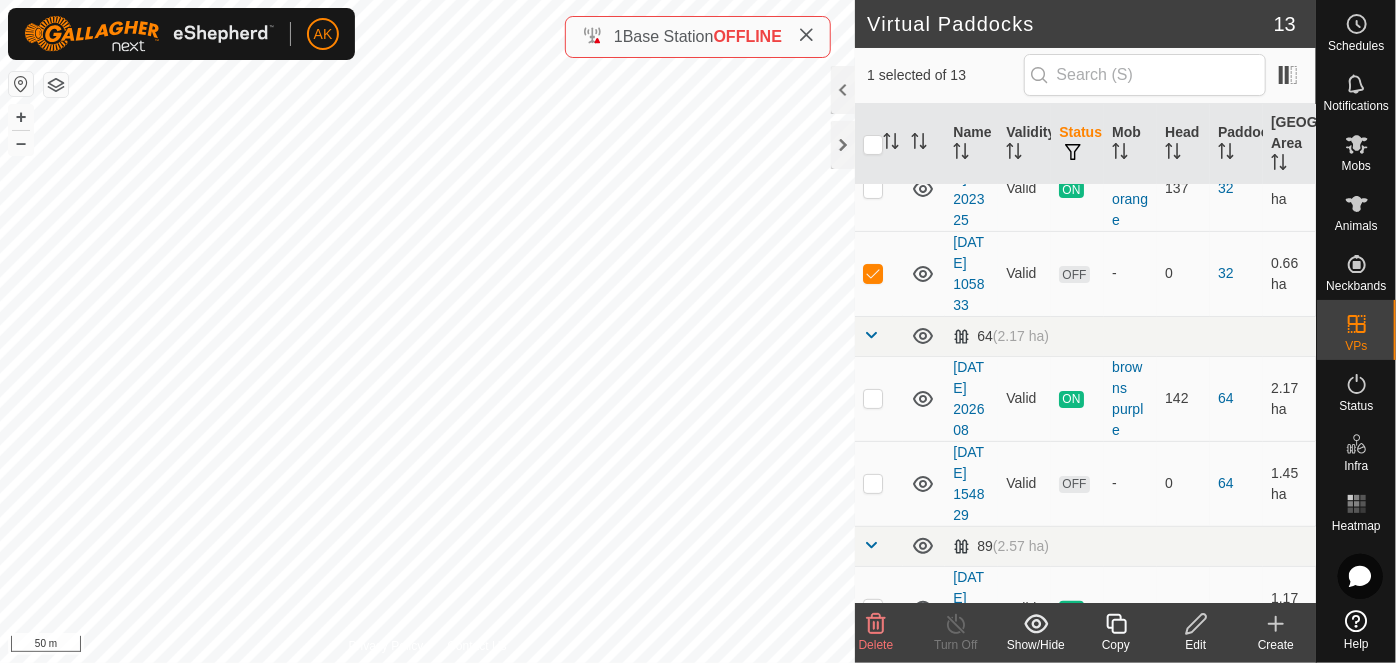 scroll, scrollTop: 181, scrollLeft: 0, axis: vertical 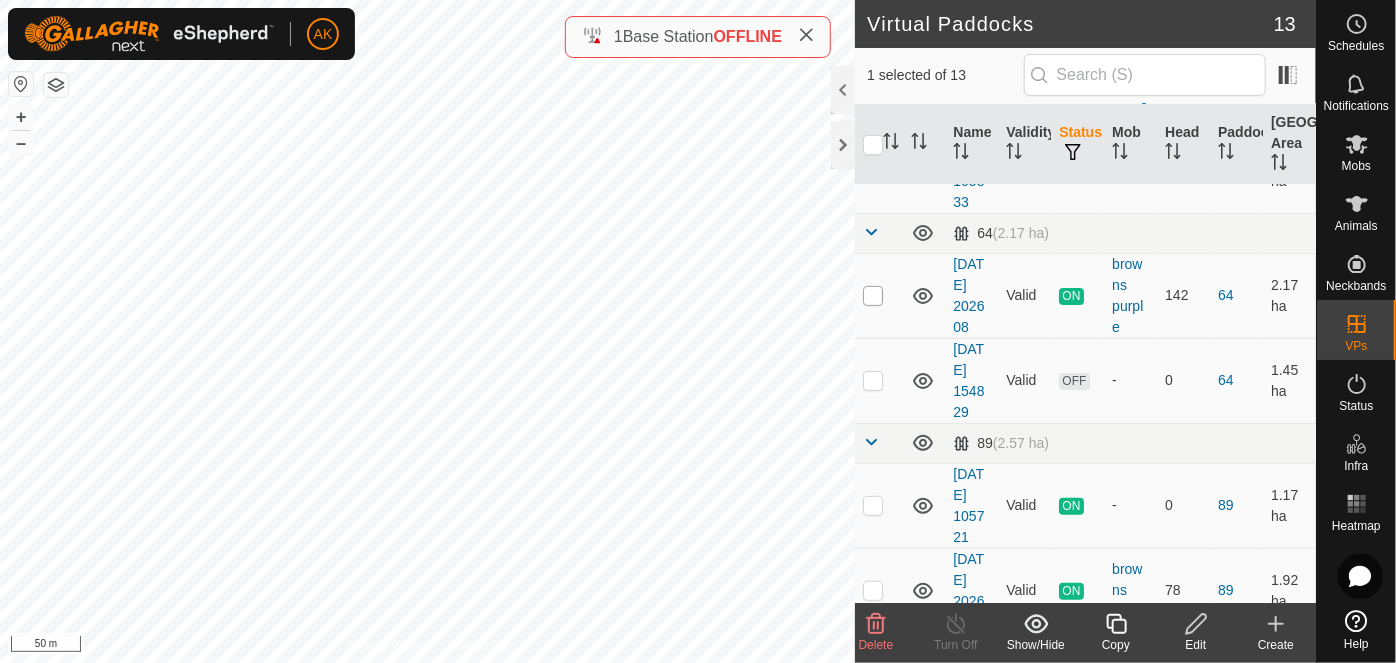 click at bounding box center (873, 296) 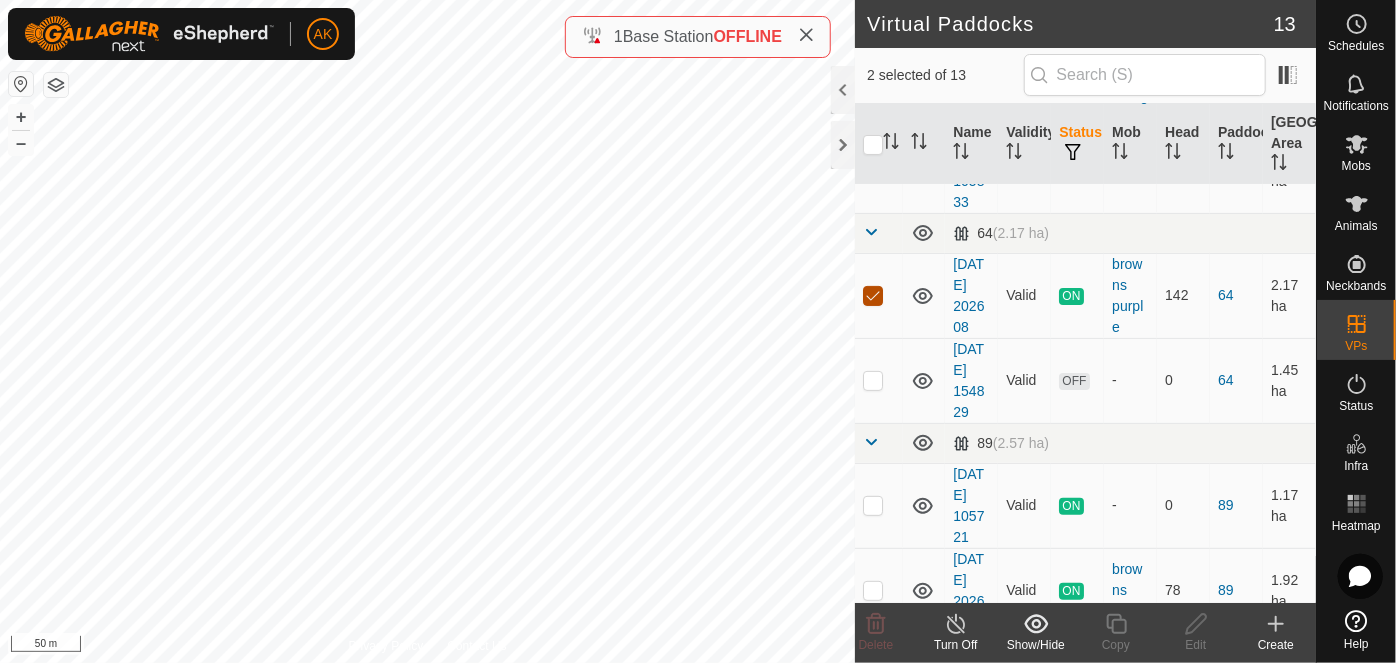 click at bounding box center (873, 296) 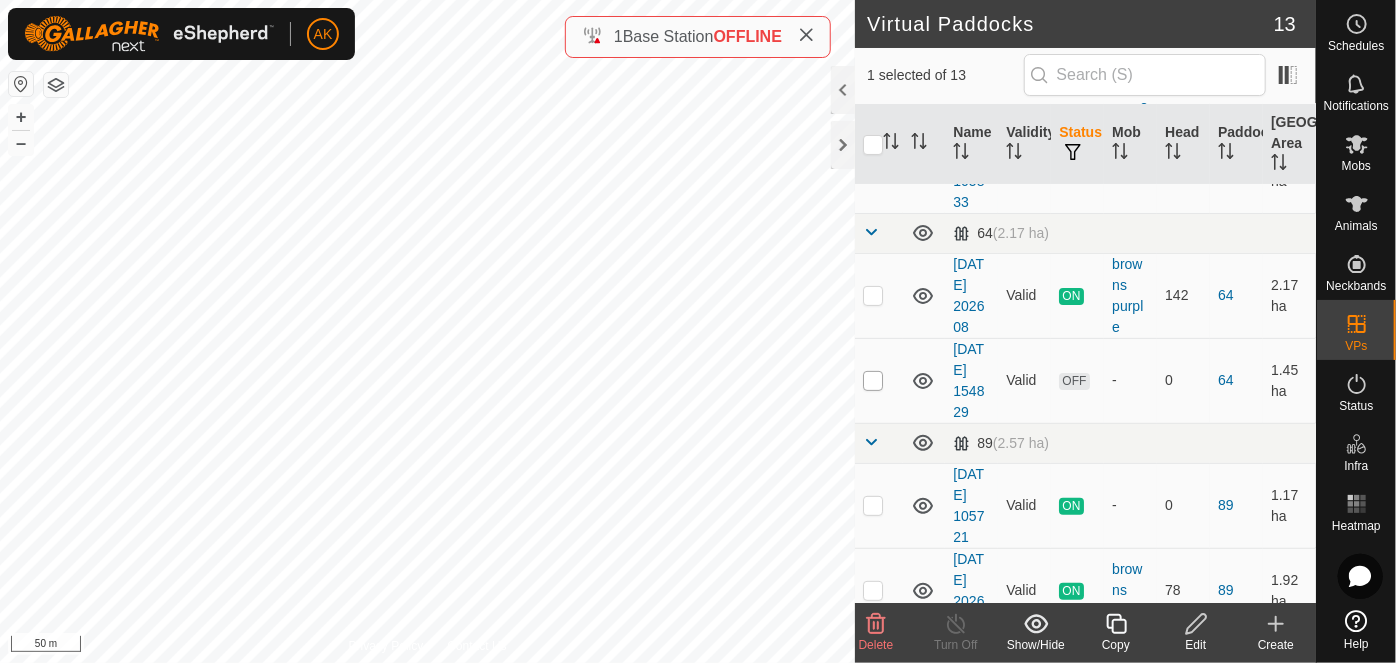 click at bounding box center [873, 381] 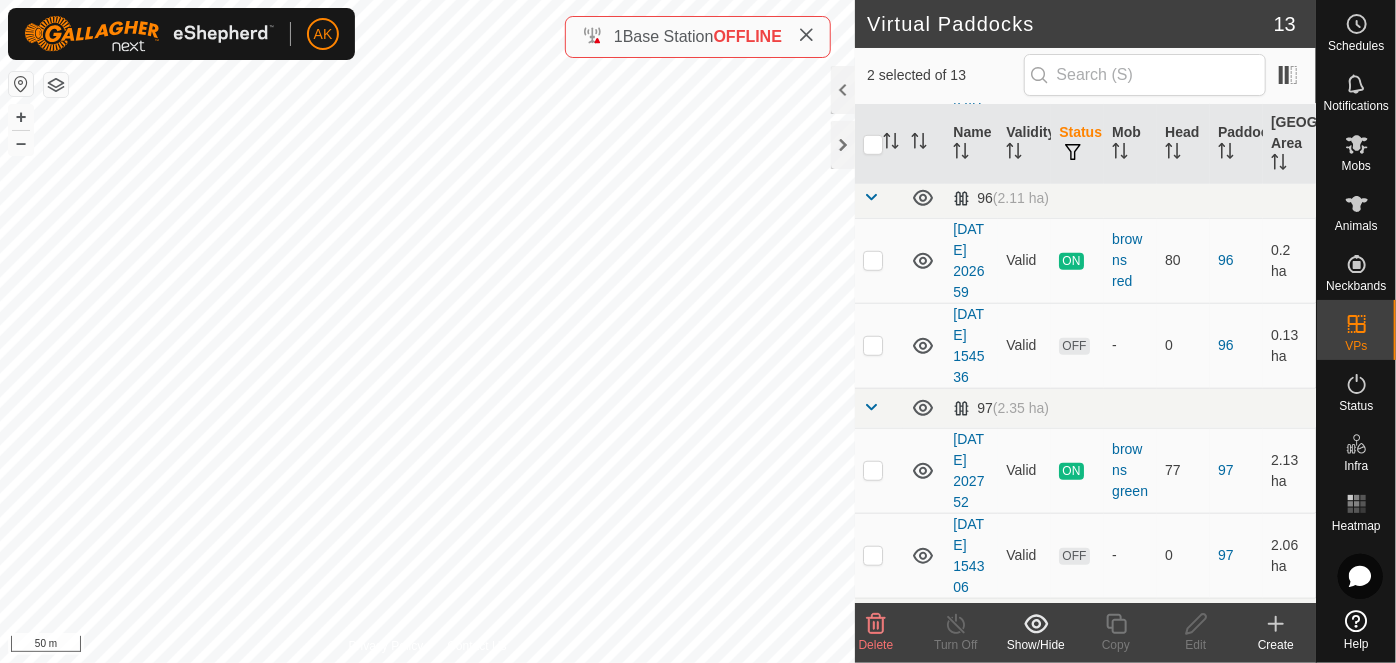 scroll, scrollTop: 727, scrollLeft: 0, axis: vertical 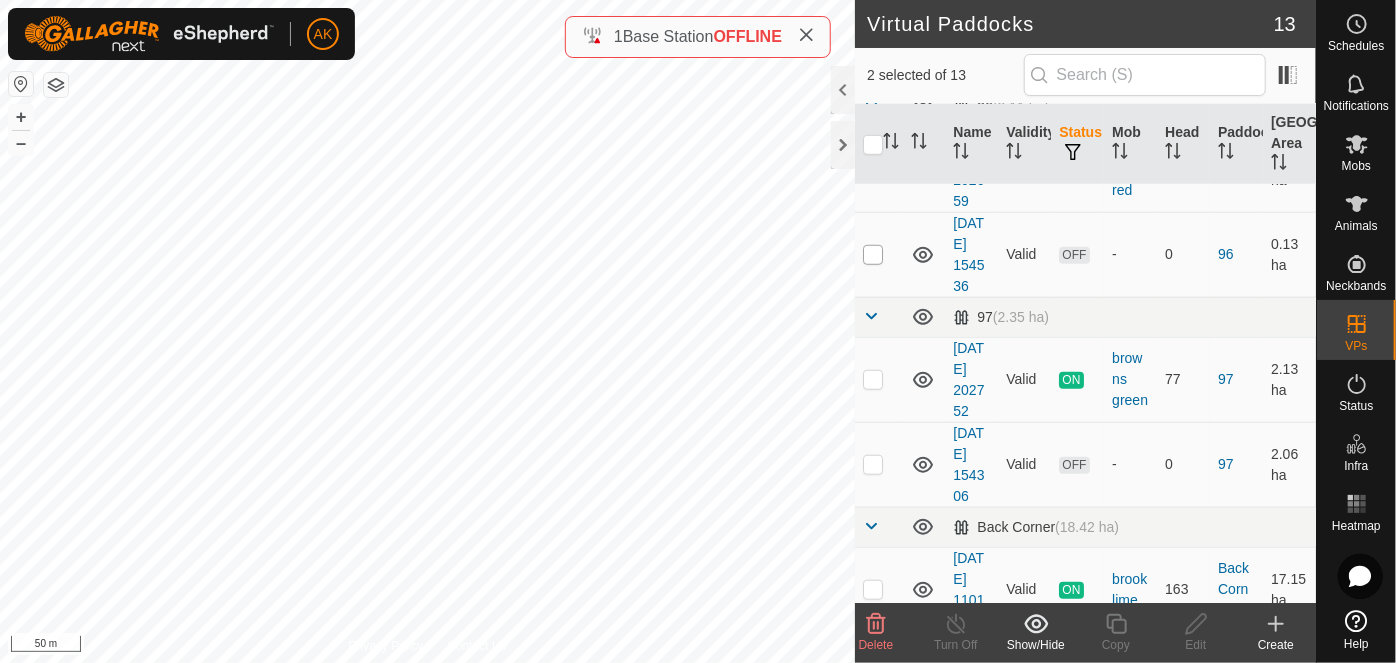 click at bounding box center [873, 255] 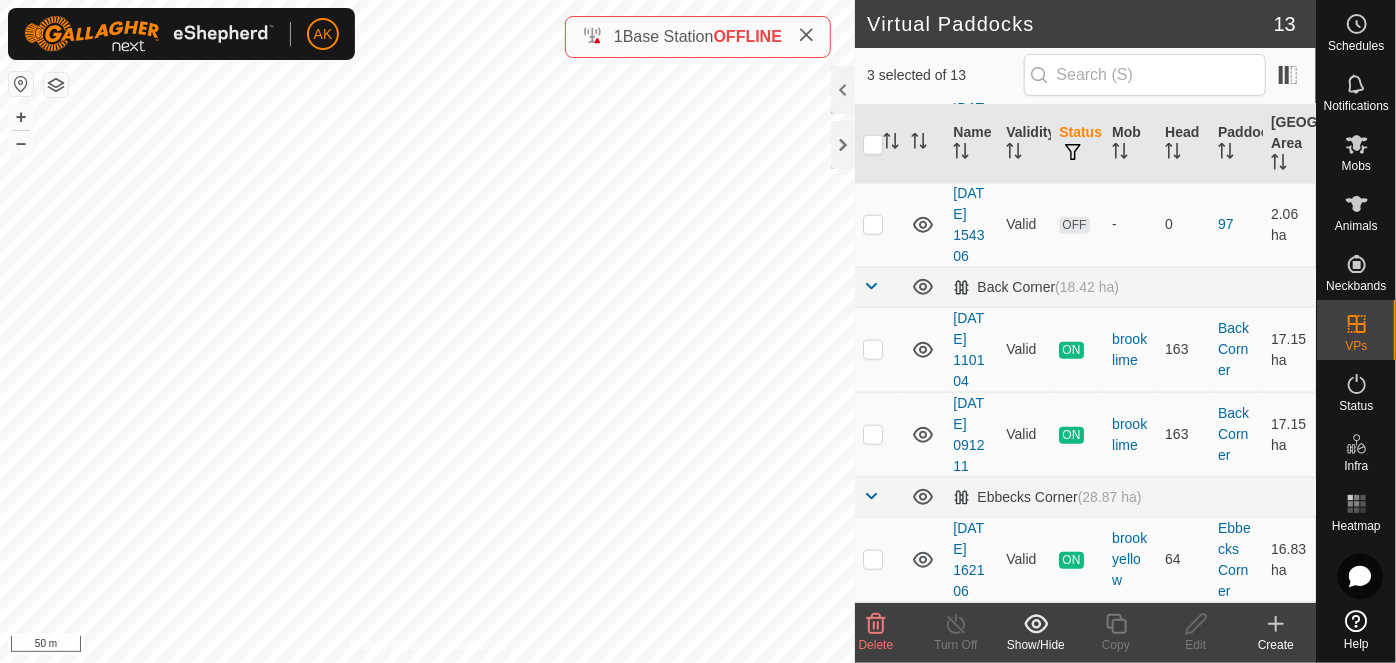 scroll, scrollTop: 1090, scrollLeft: 0, axis: vertical 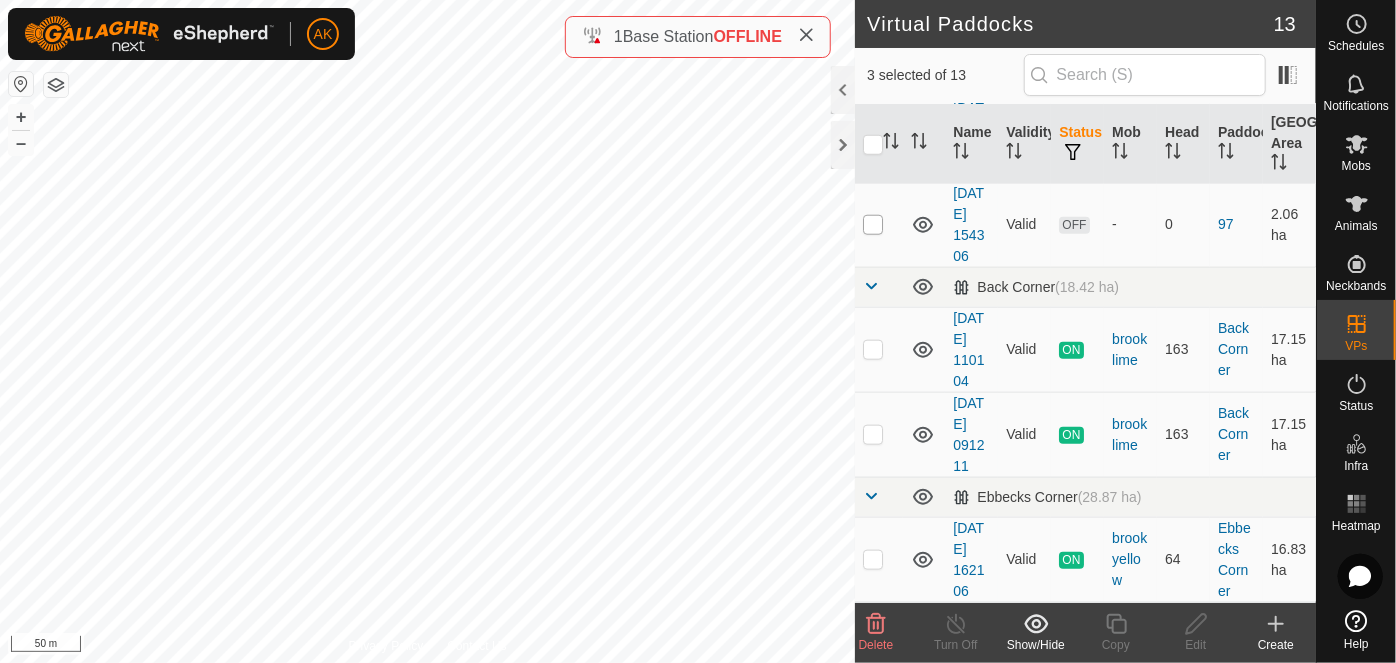 click at bounding box center (873, 225) 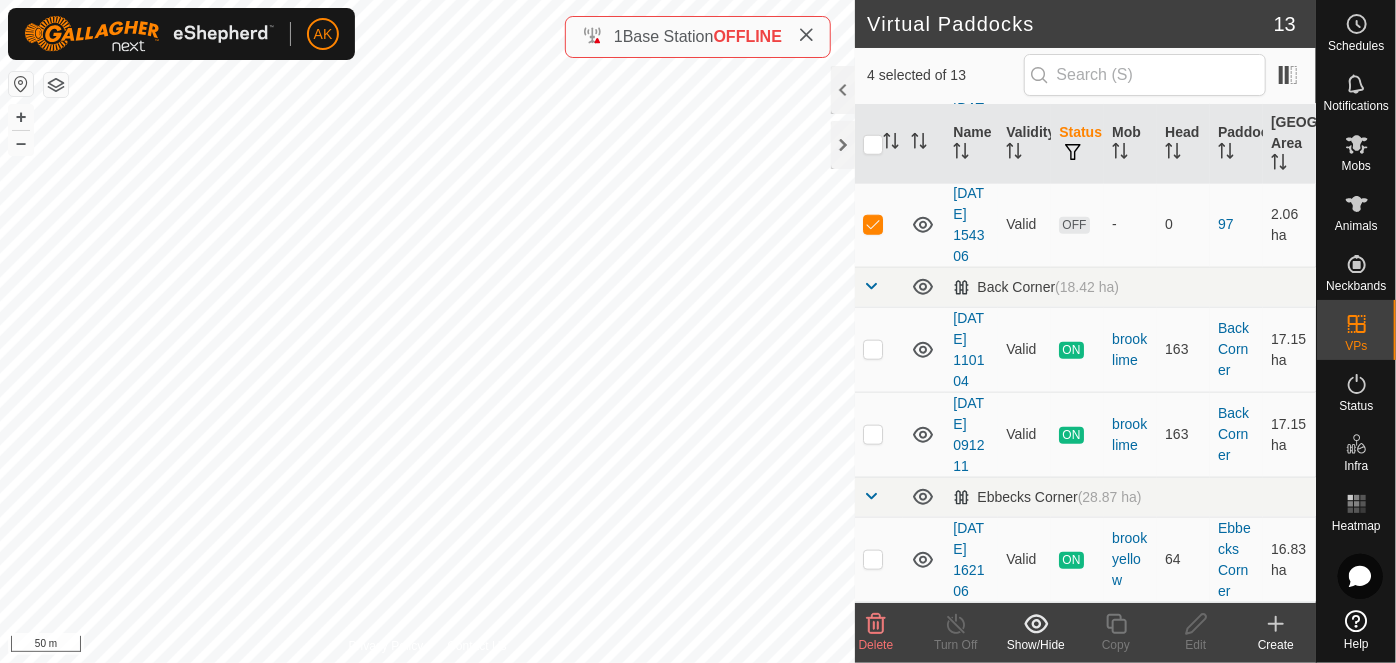 scroll, scrollTop: 1234, scrollLeft: 0, axis: vertical 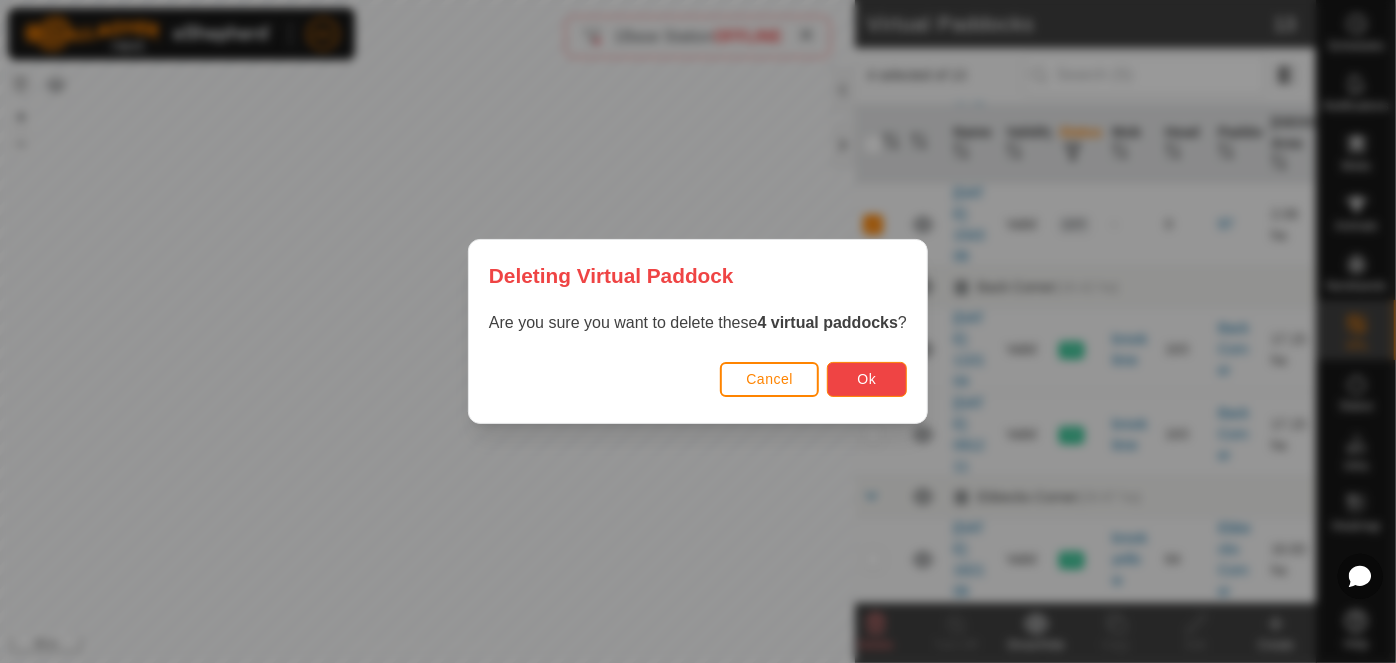 click on "Ok" at bounding box center [867, 379] 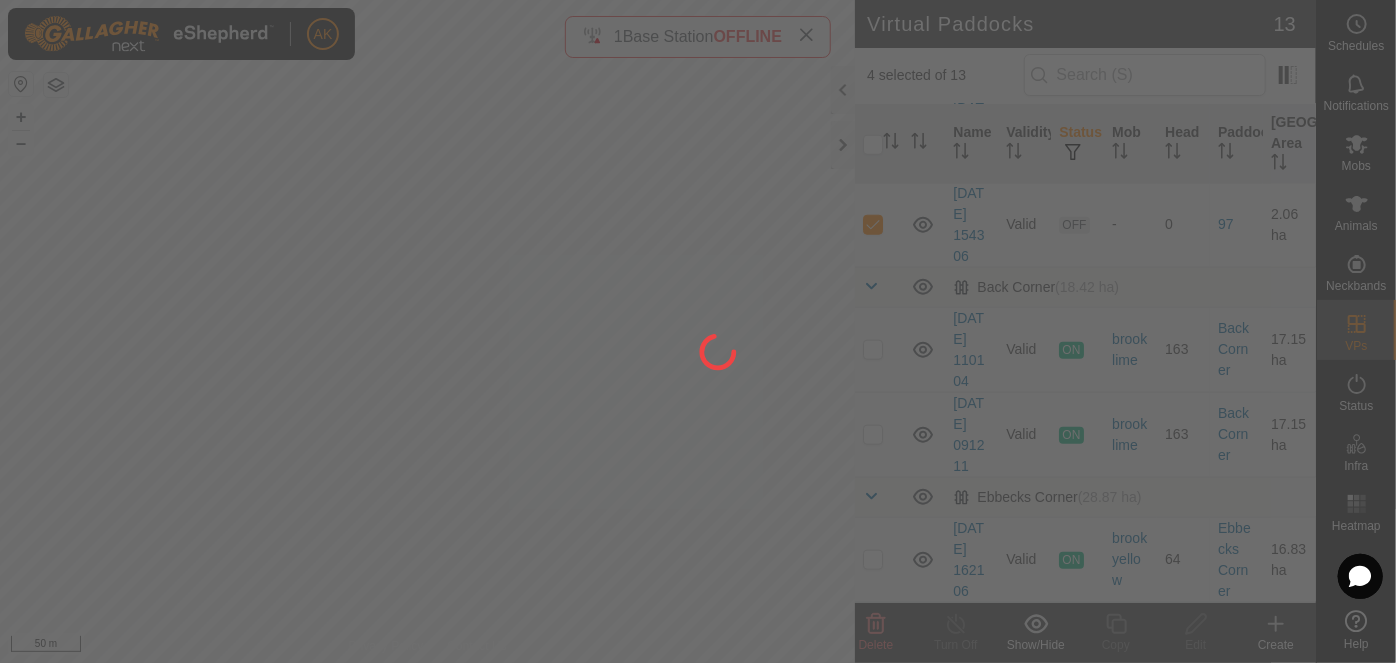 checkbox on "false" 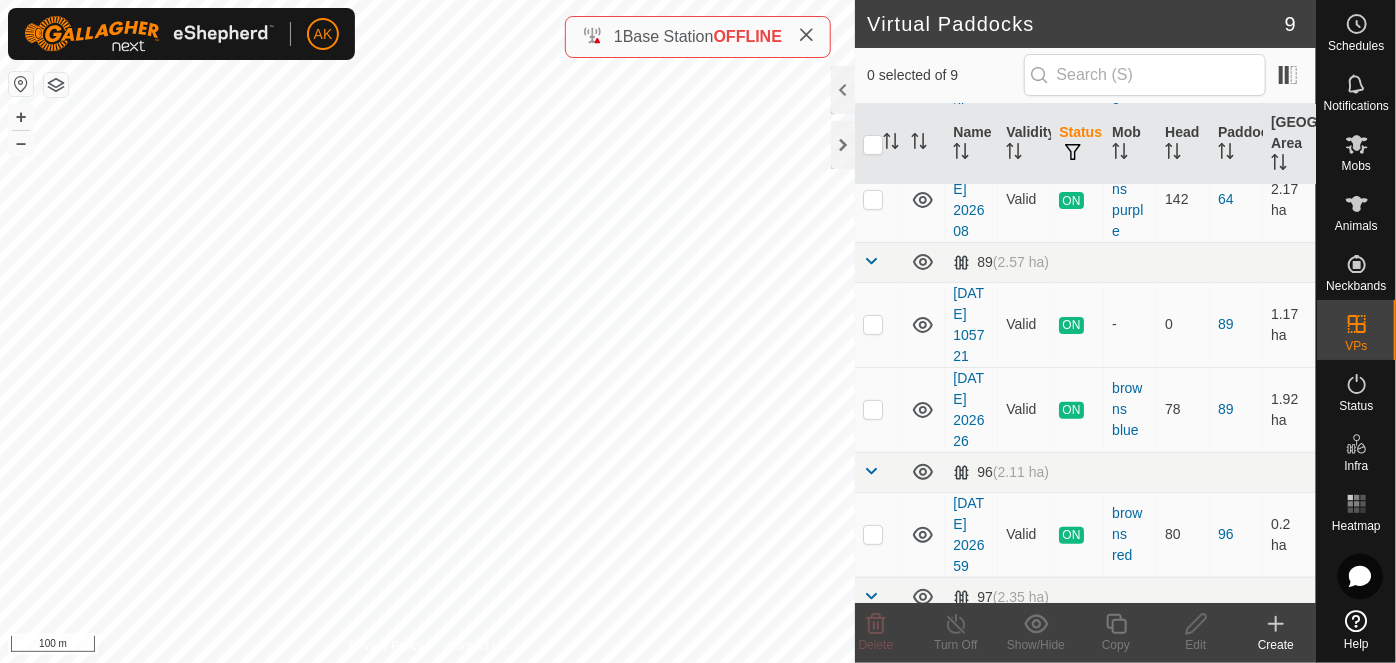scroll, scrollTop: 176, scrollLeft: 0, axis: vertical 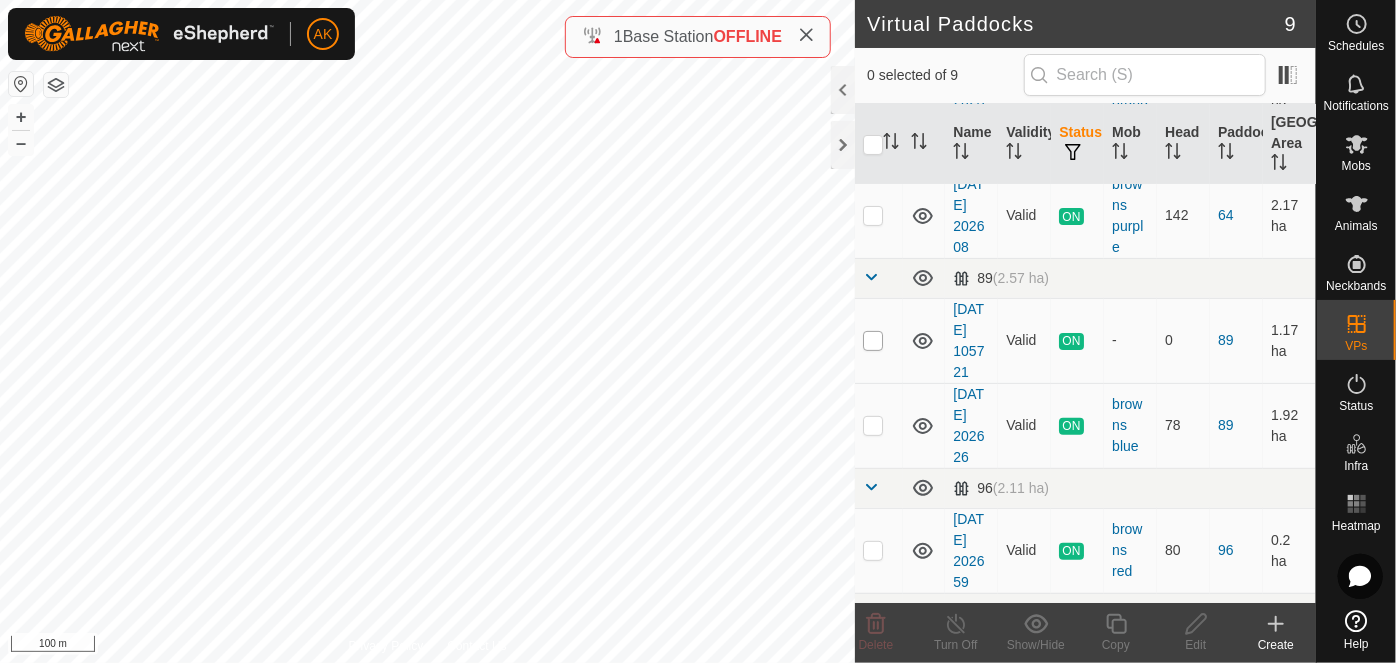 click at bounding box center (873, 341) 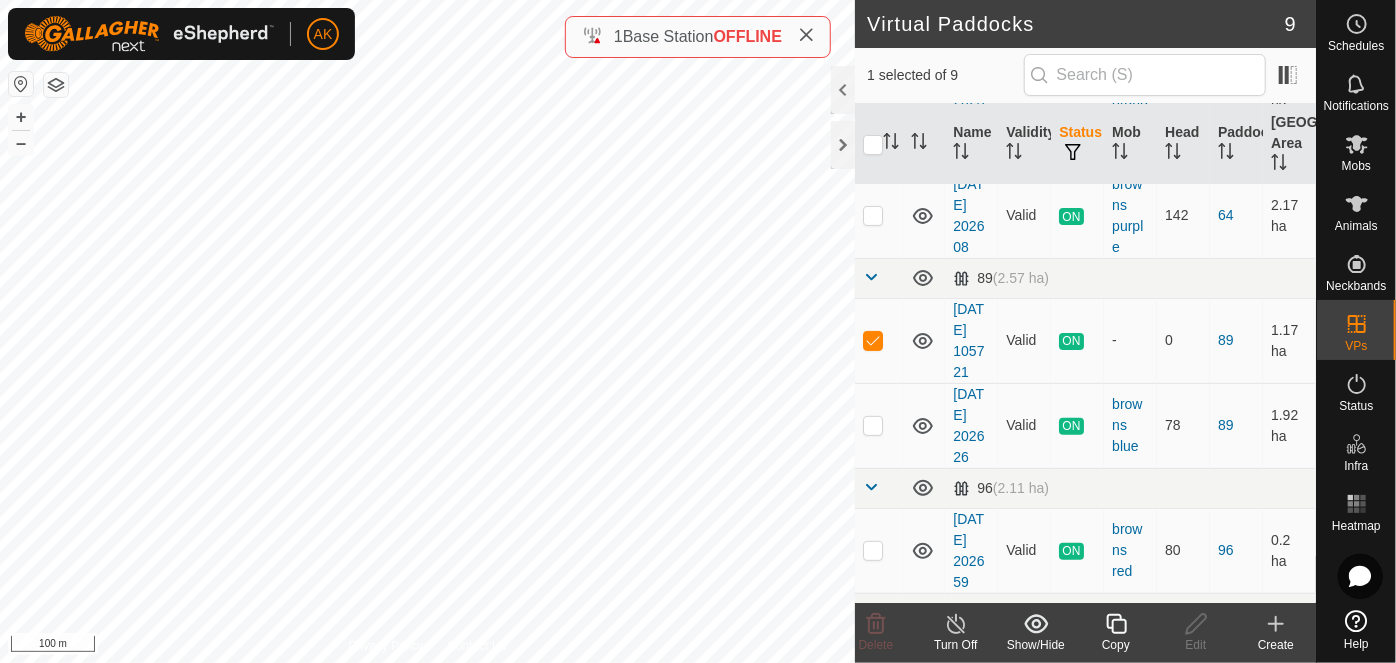 click 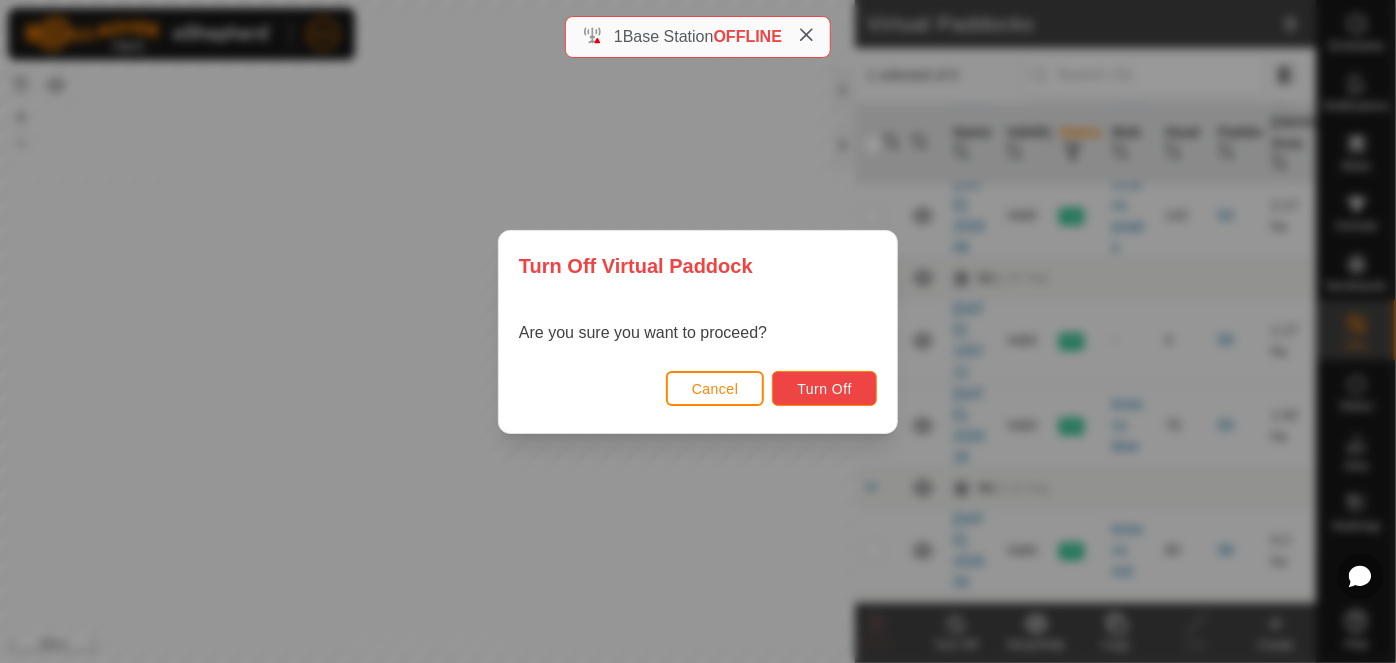 click on "Turn Off" at bounding box center [824, 388] 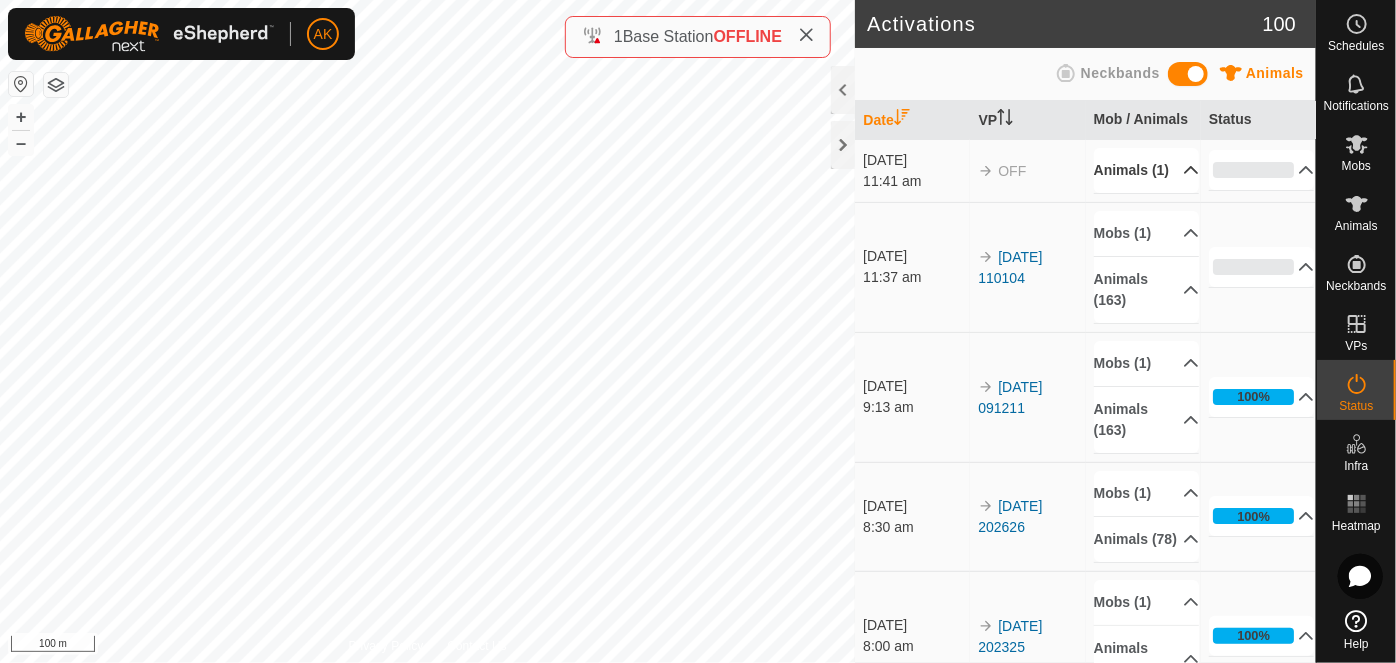 click on "Animals (1)" at bounding box center [1147, 170] 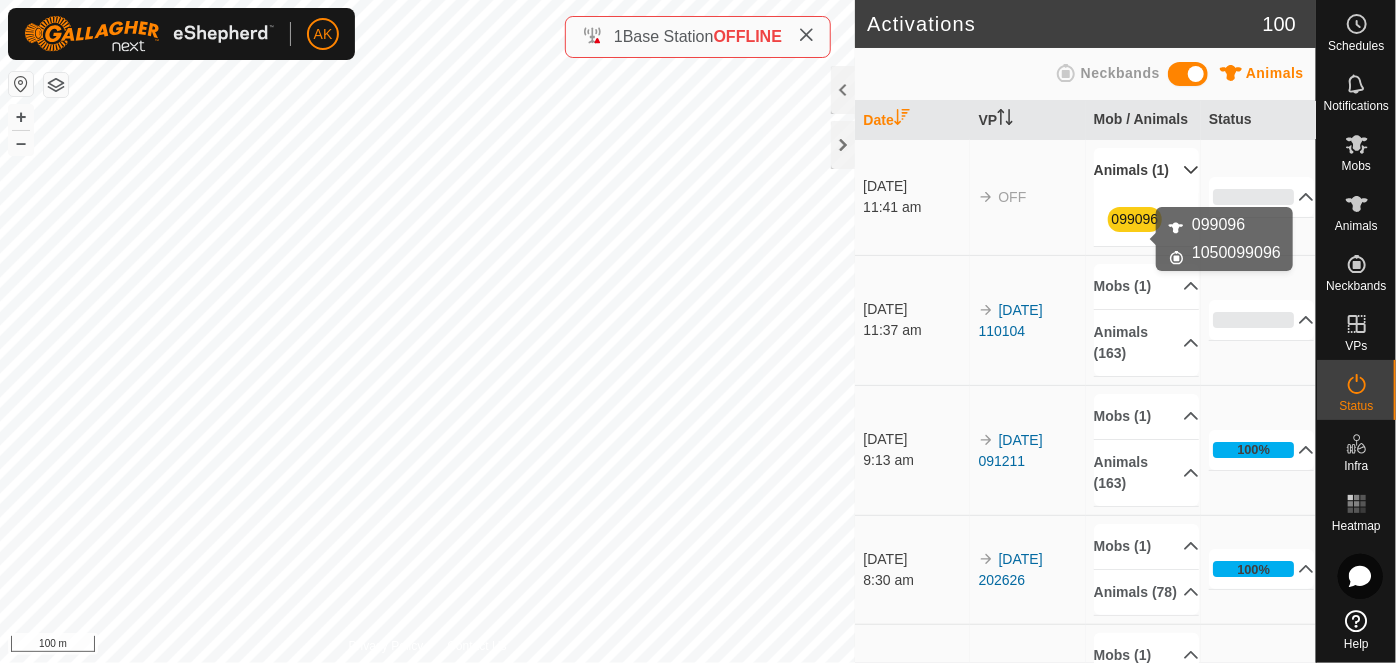 click on "099096" at bounding box center [1135, 219] 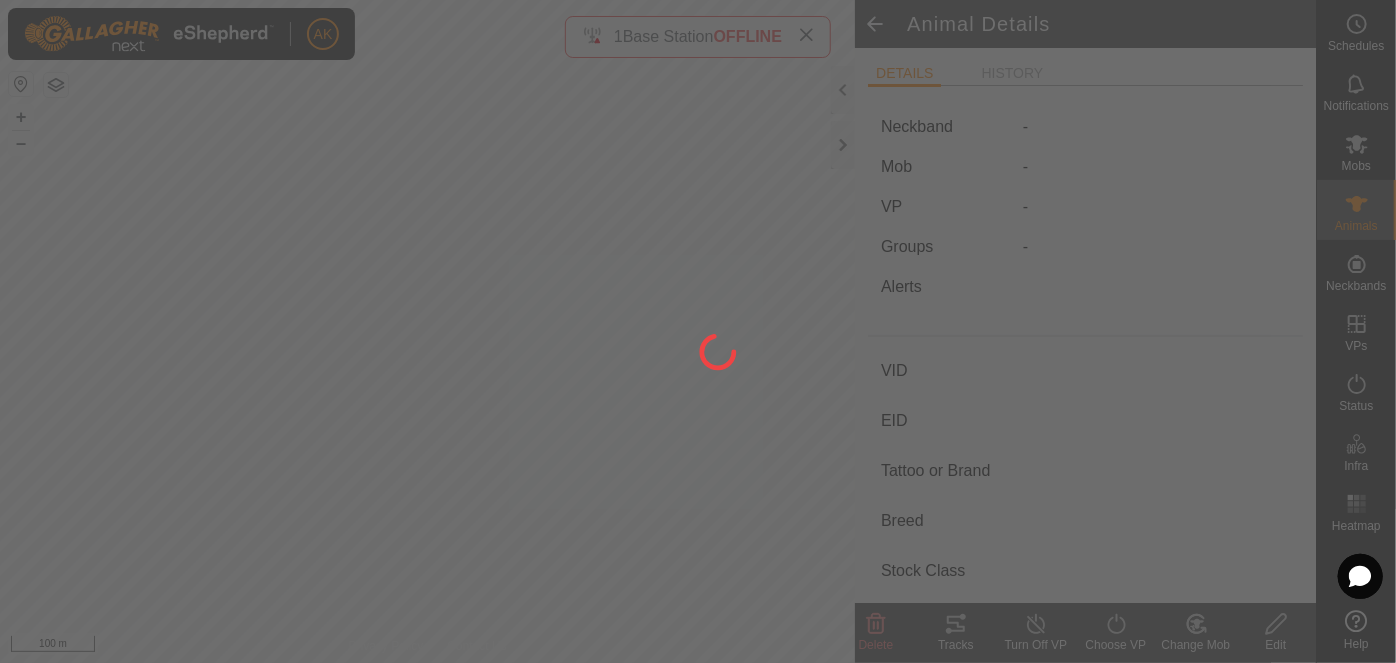 type on "099096" 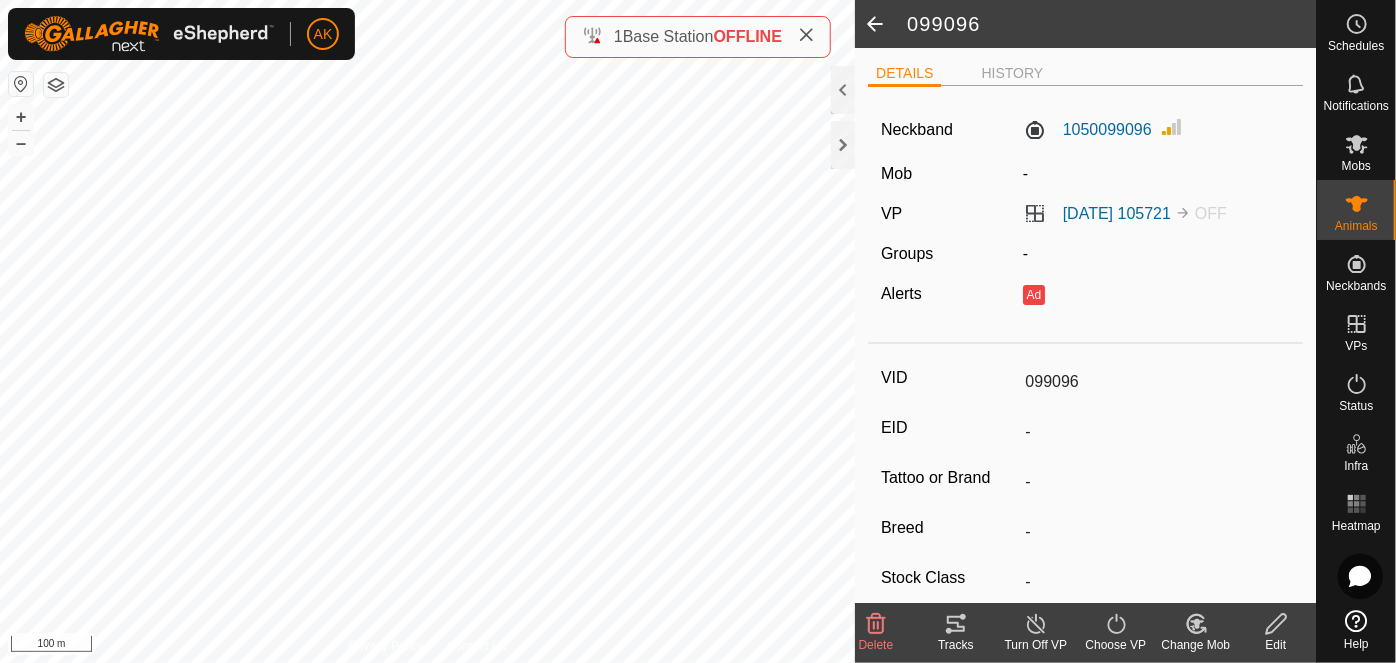 type 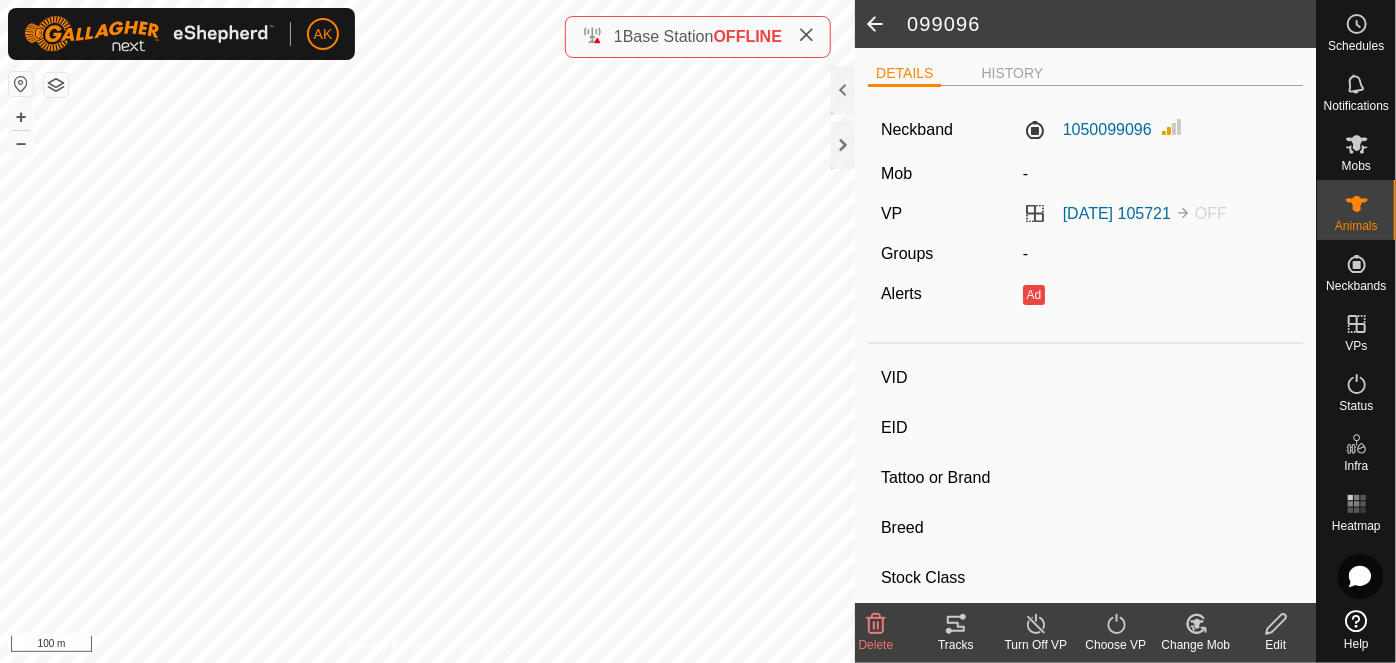 type on "83806" 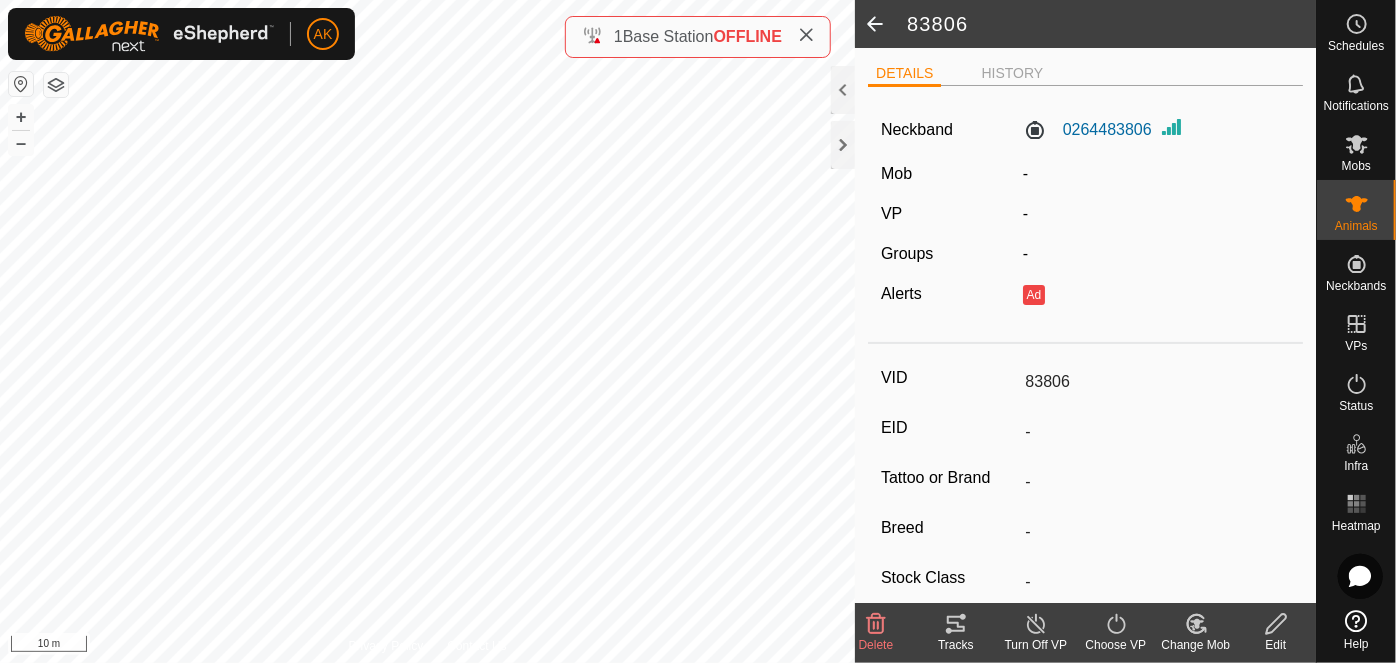 type 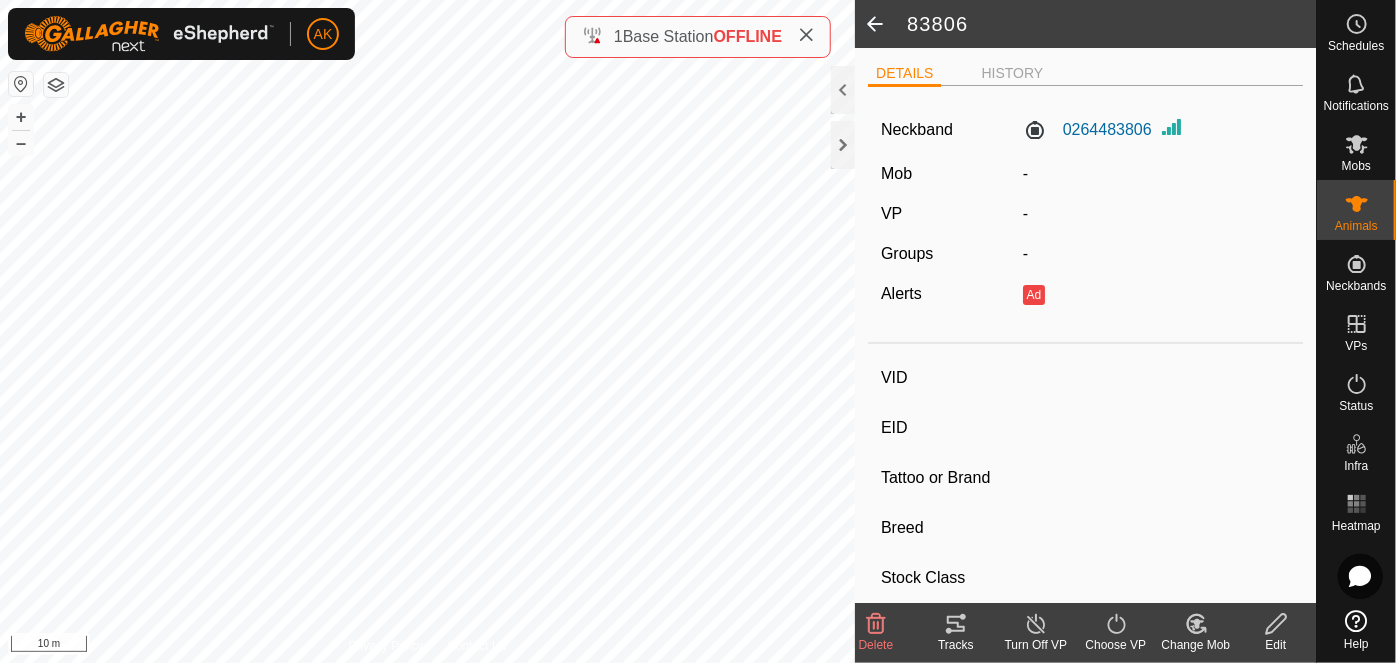 type on "099096" 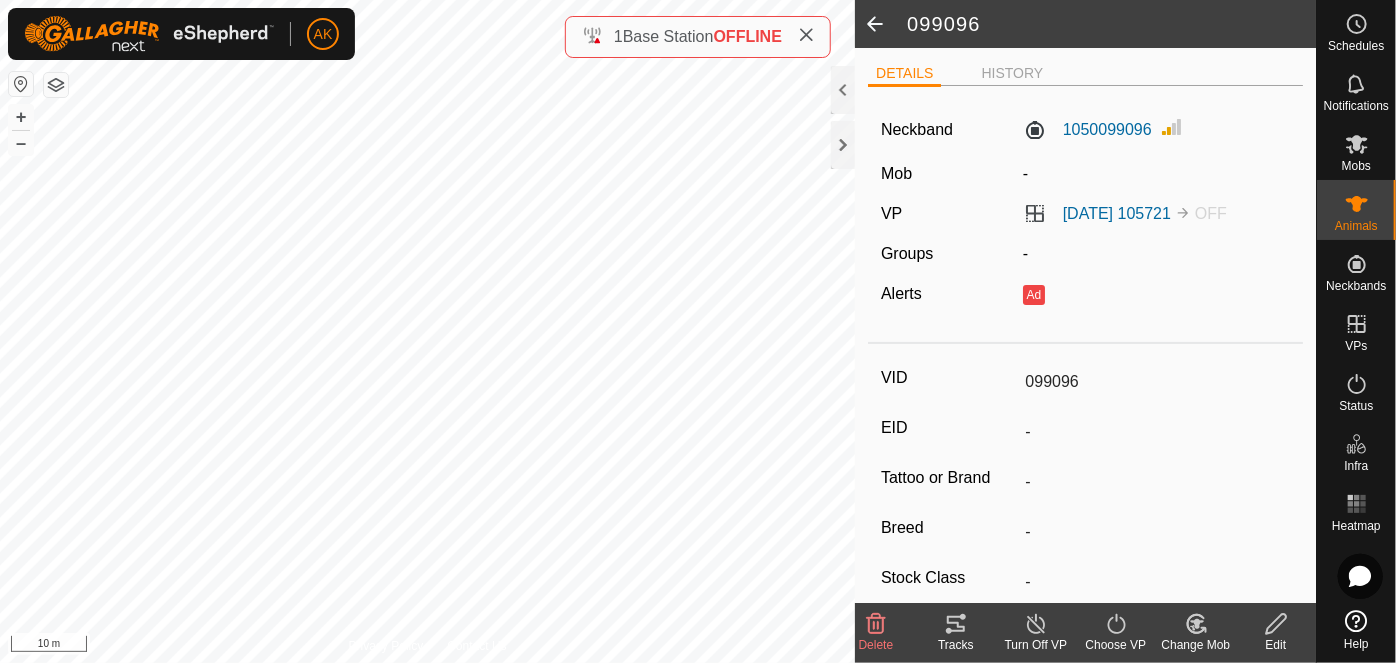 click 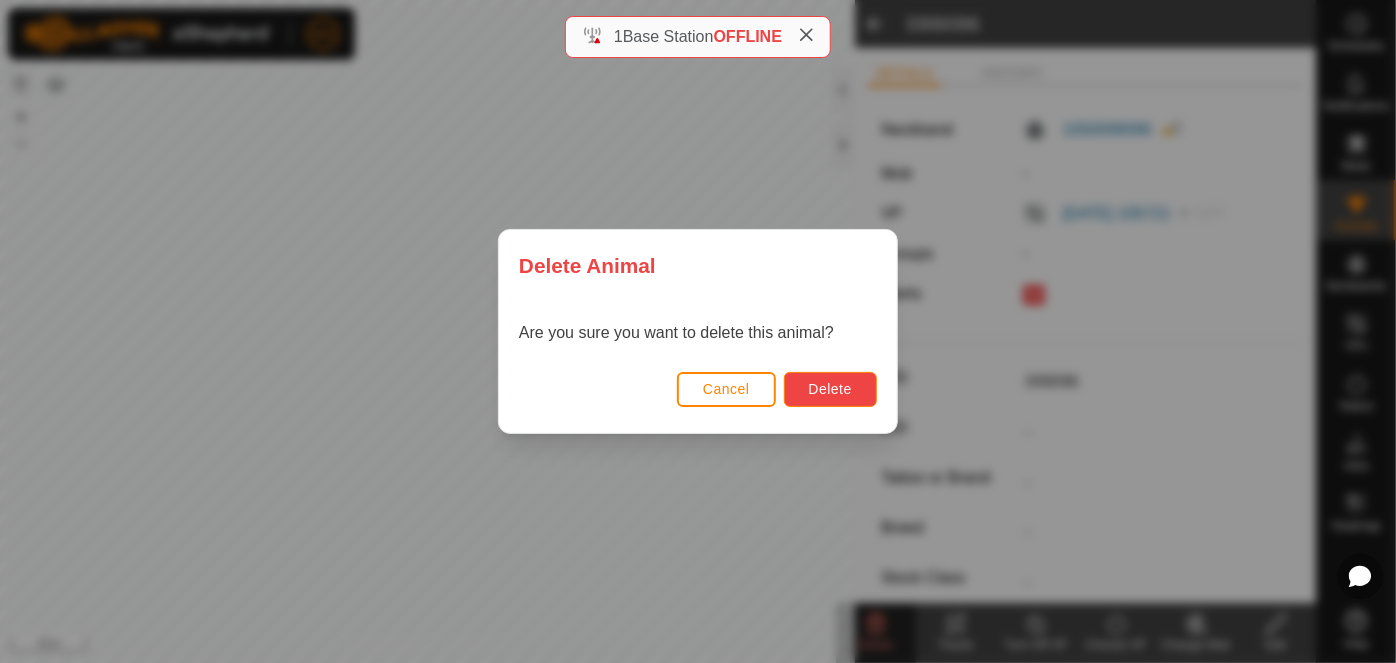 click on "Delete" at bounding box center [830, 389] 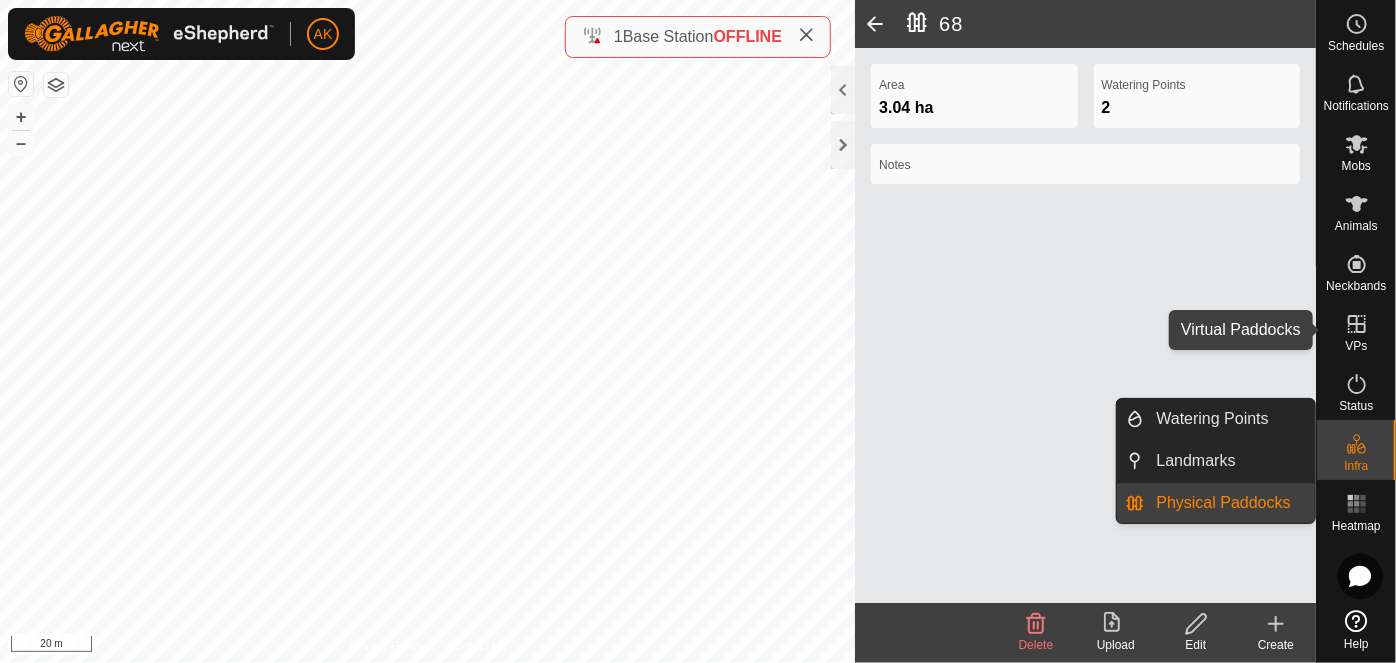 click 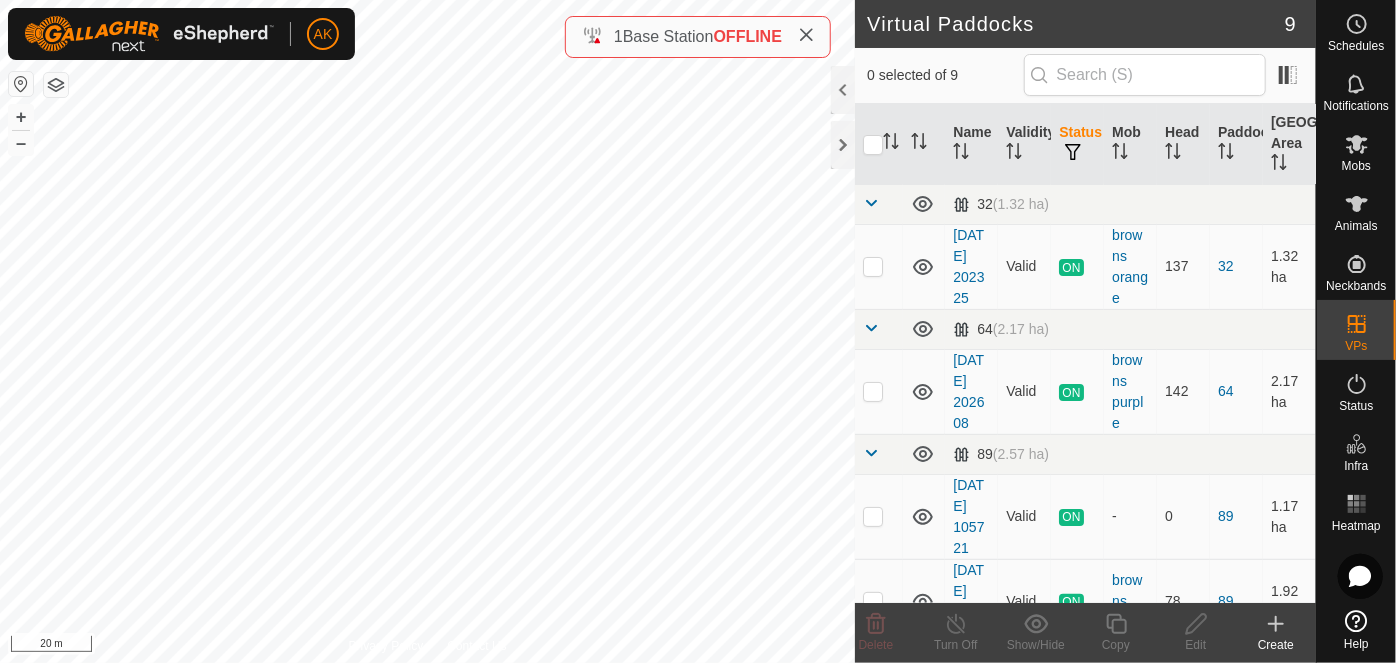 click 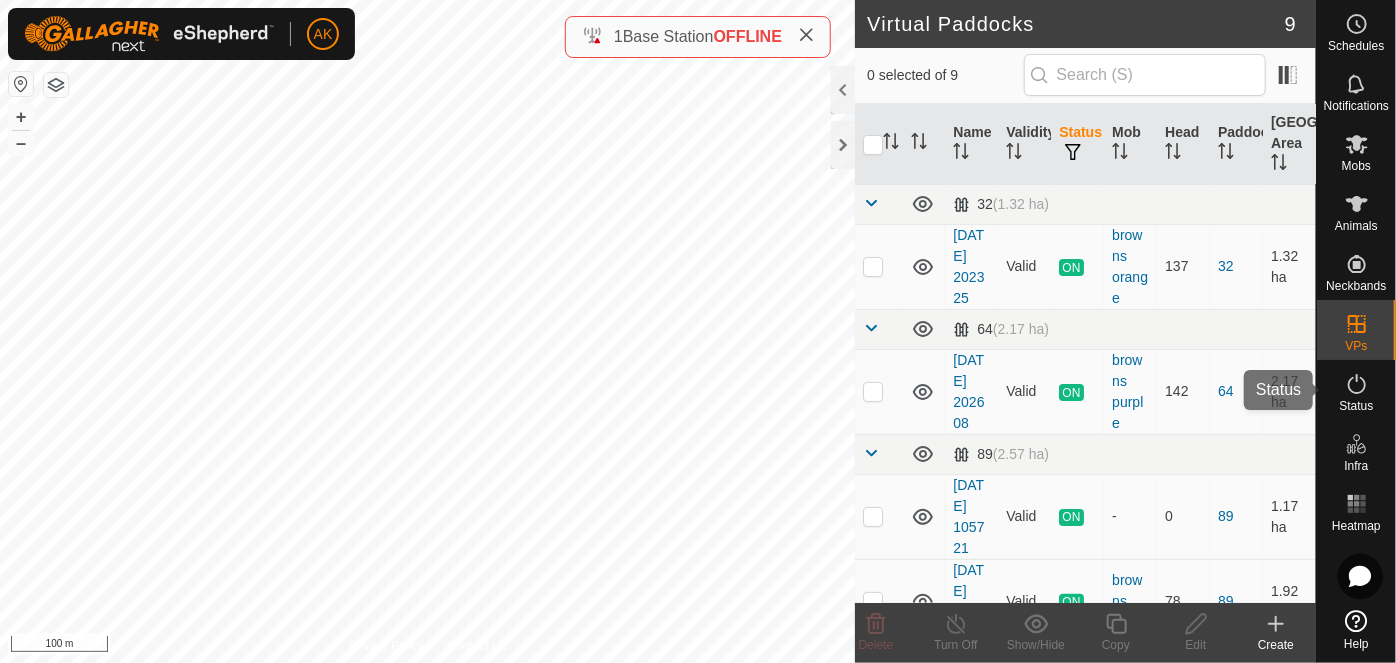 click 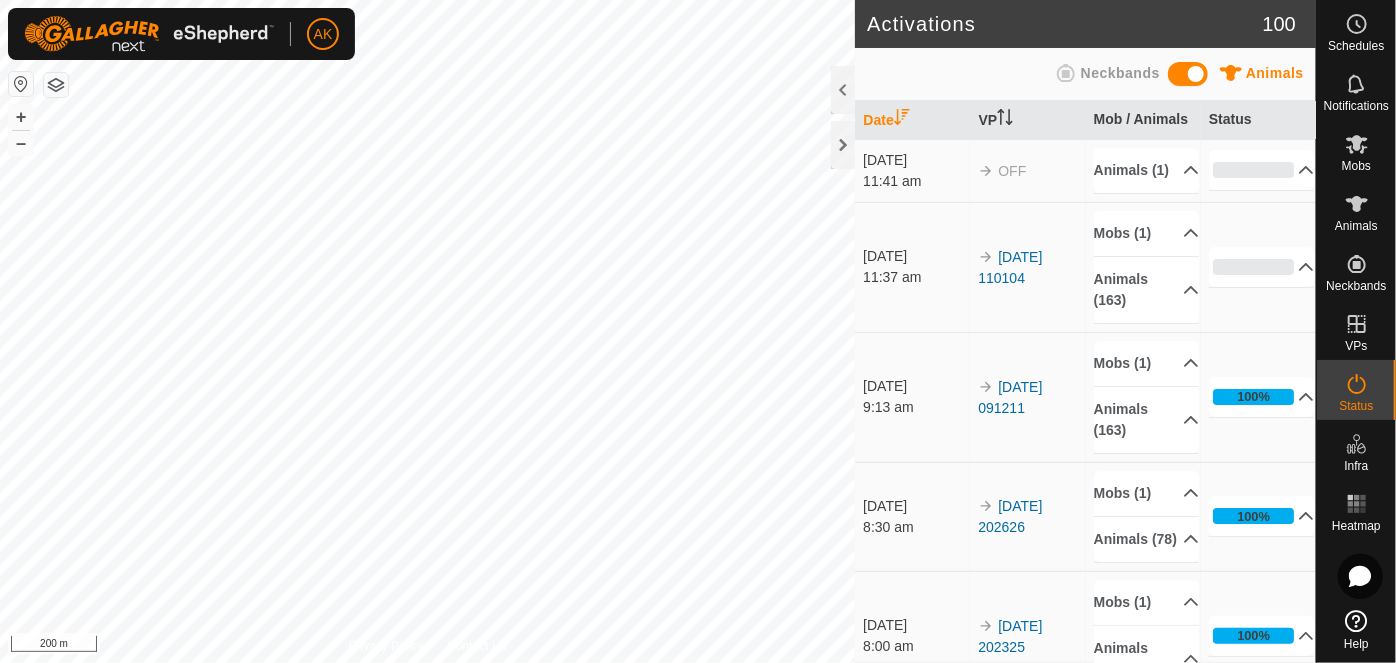 scroll, scrollTop: 0, scrollLeft: 0, axis: both 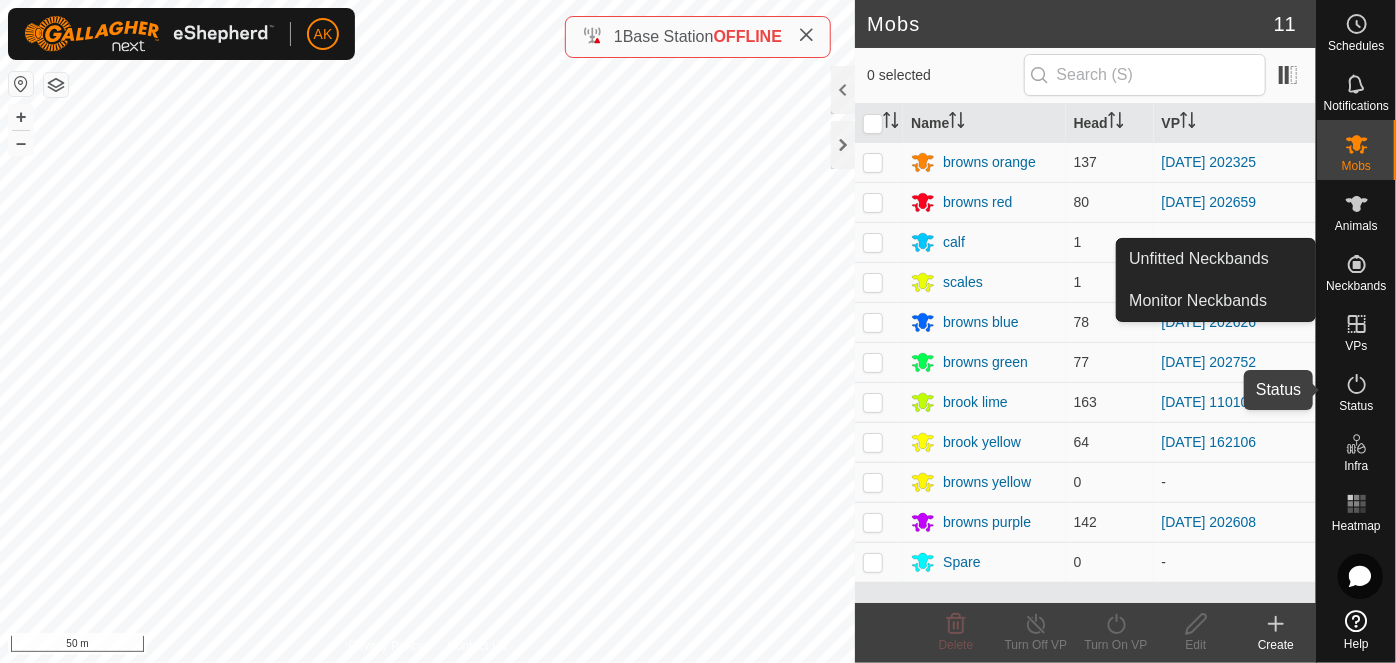click 